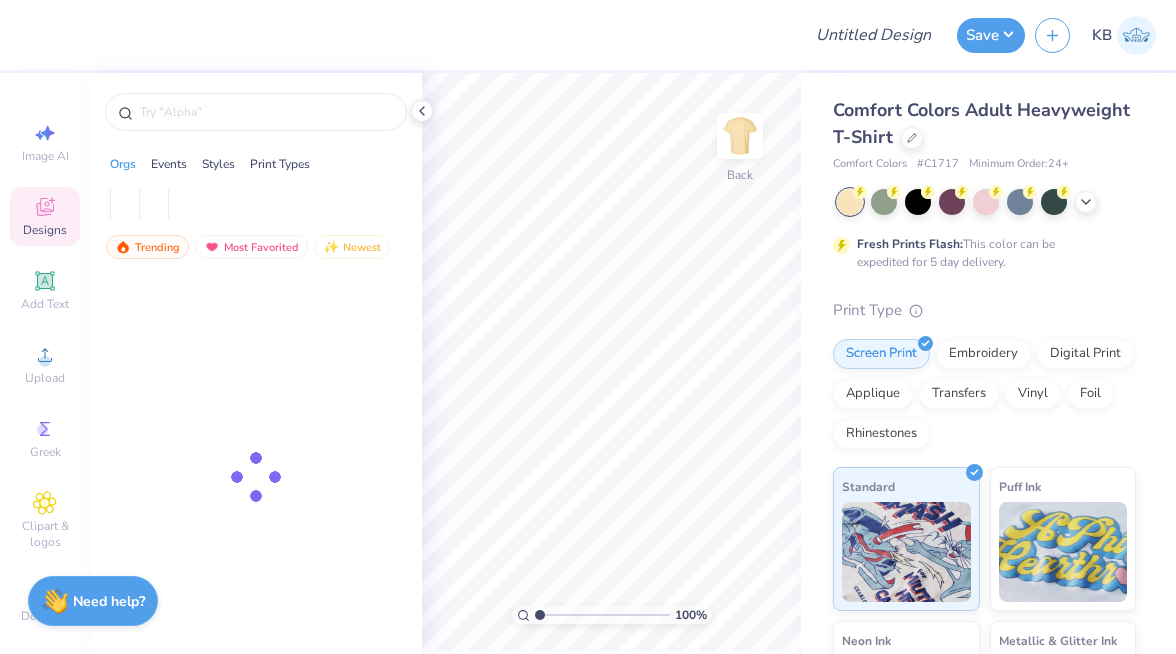 scroll, scrollTop: 0, scrollLeft: 0, axis: both 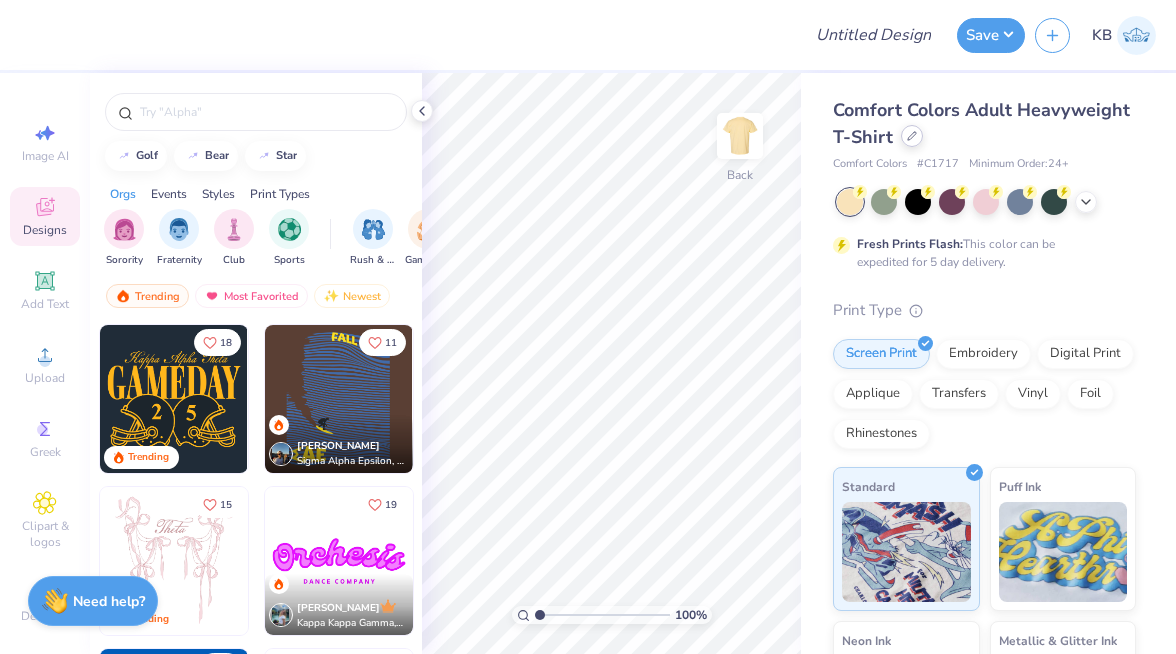 click at bounding box center (912, 136) 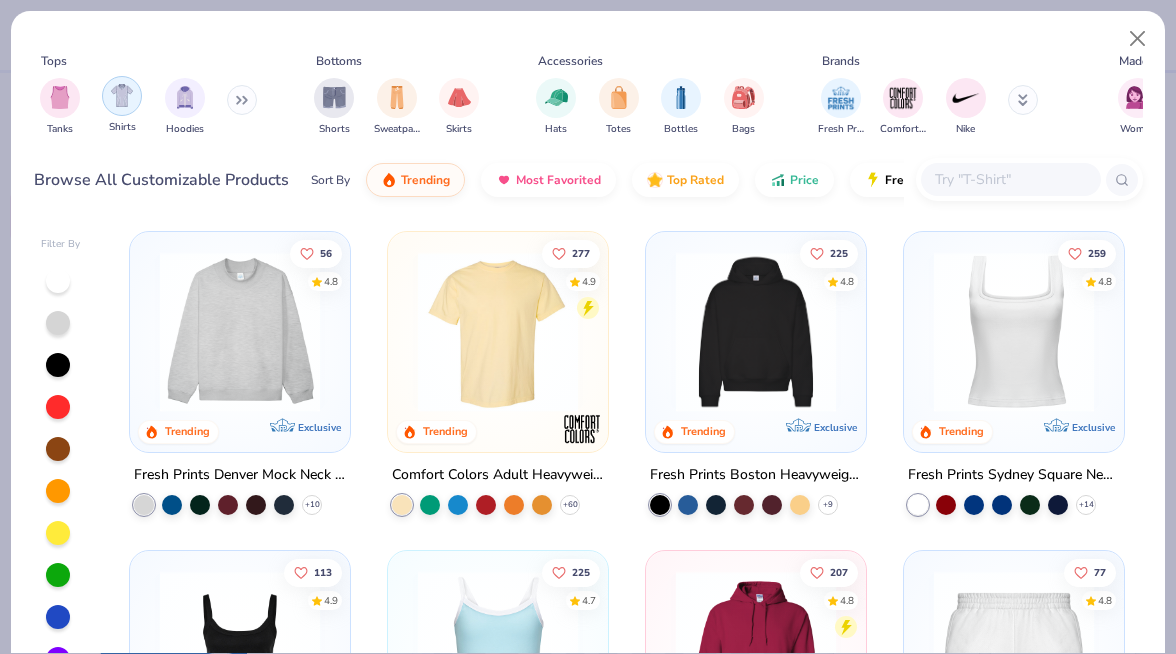 click at bounding box center (122, 96) 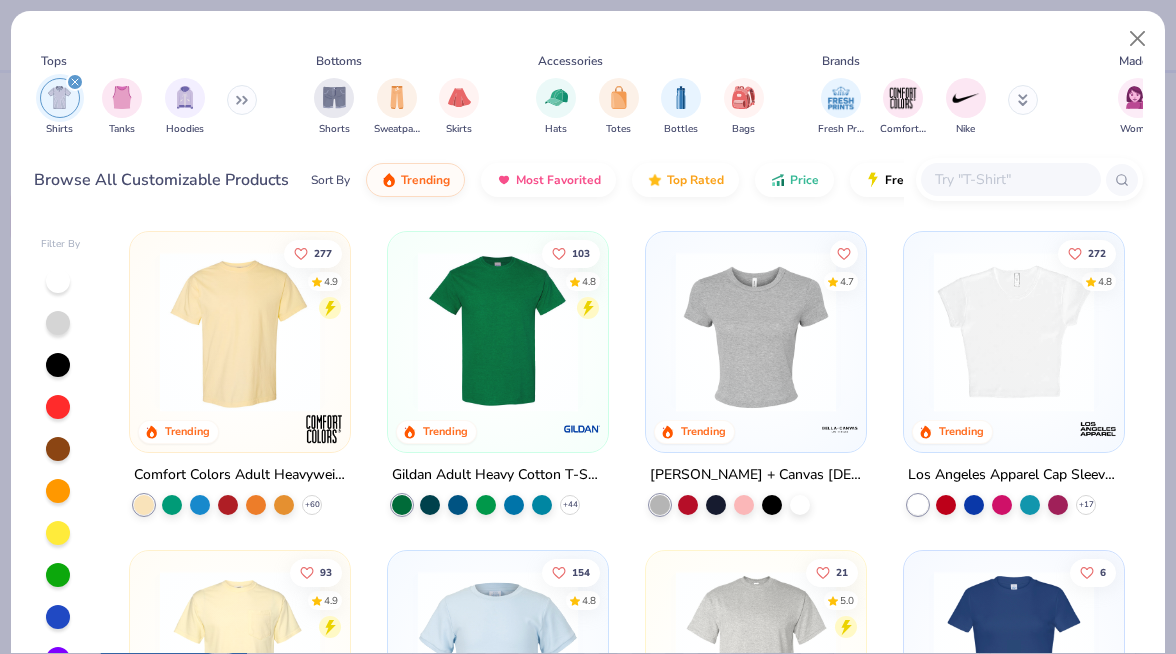 click at bounding box center (756, 332) 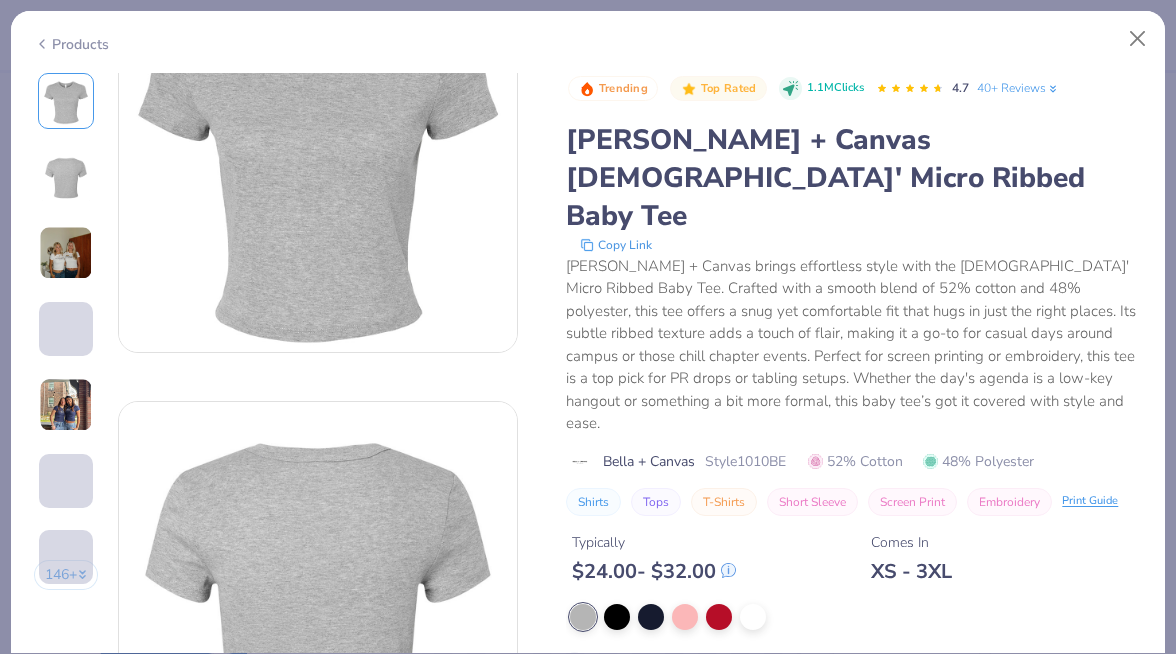 scroll, scrollTop: 128, scrollLeft: 0, axis: vertical 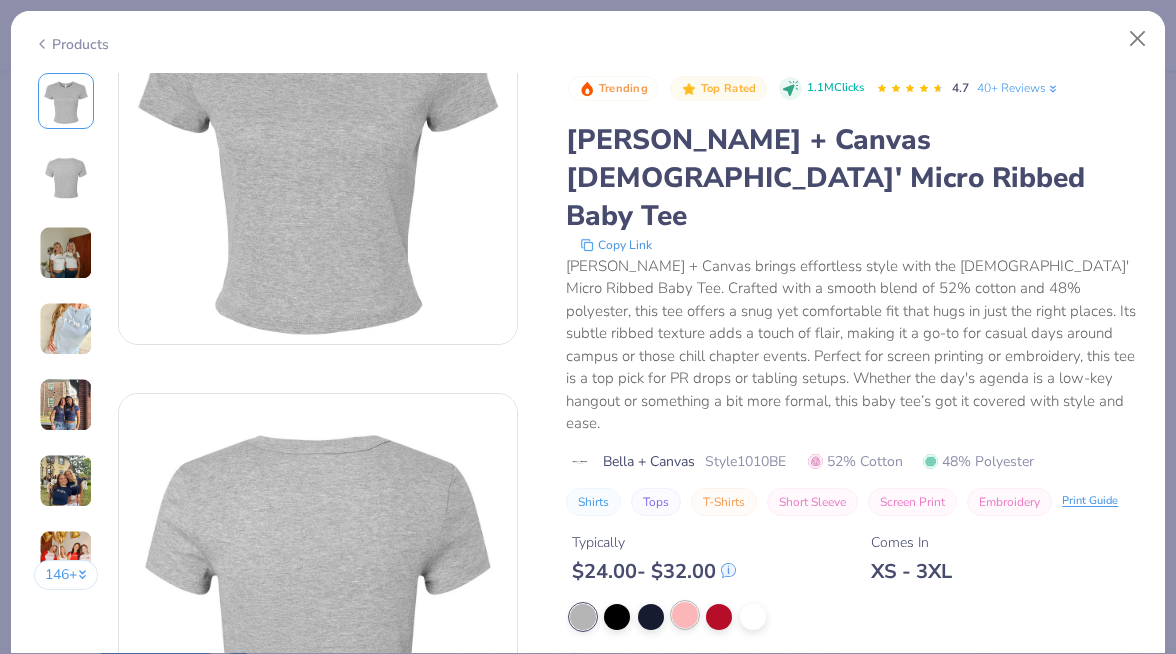 click at bounding box center (685, 615) 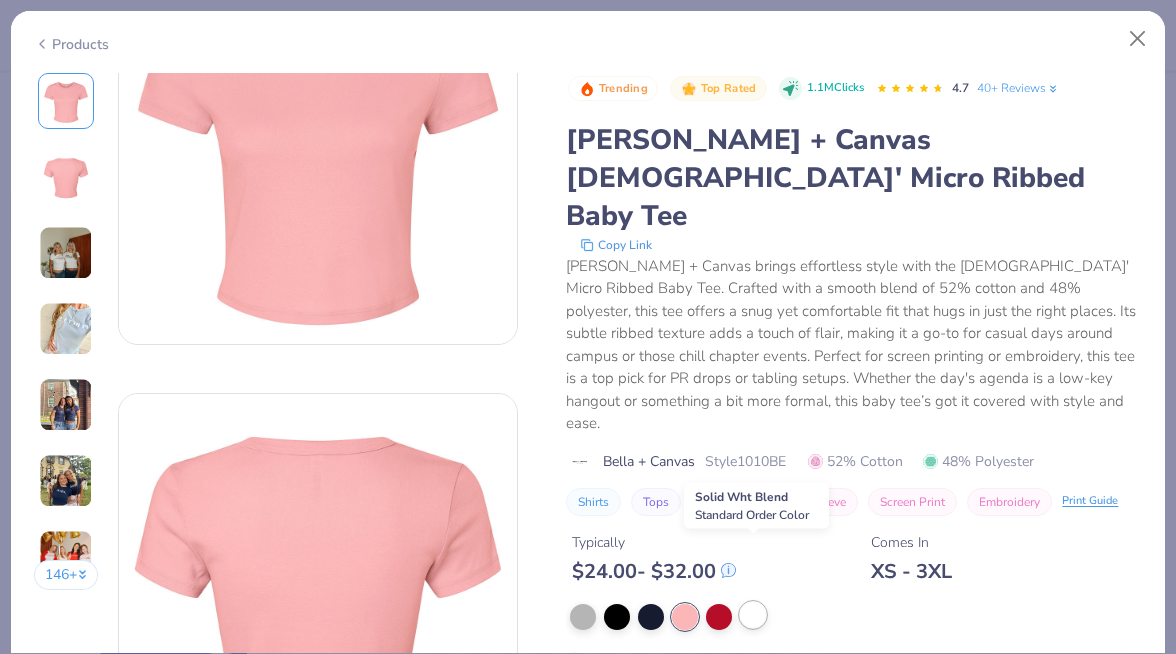 click at bounding box center [753, 615] 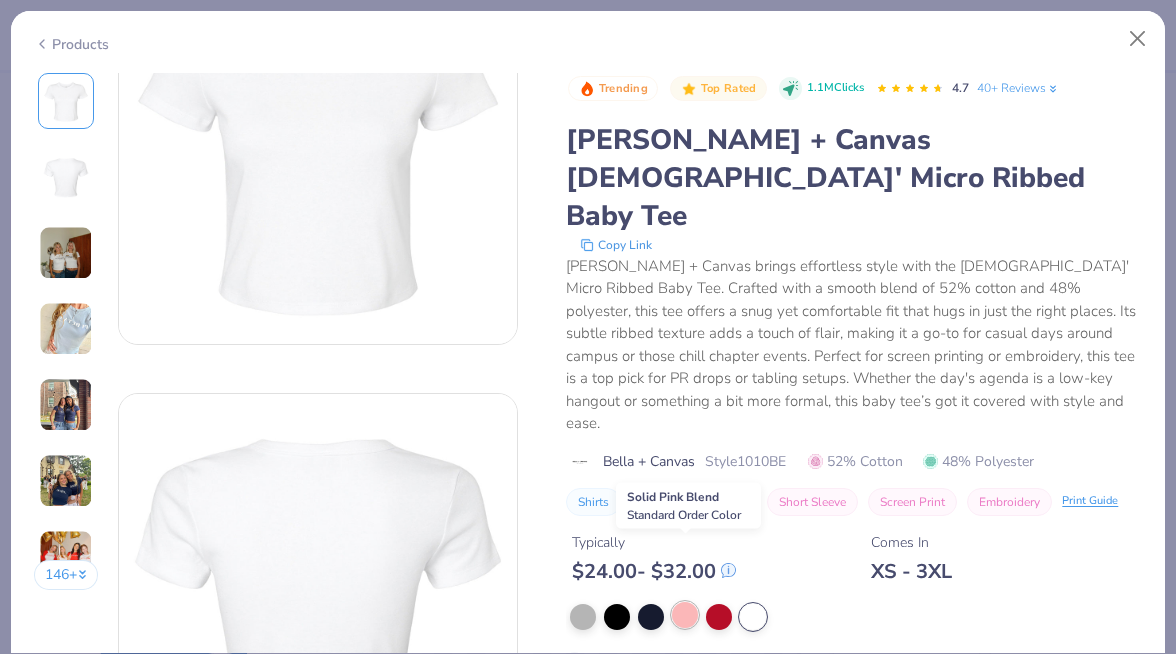 click at bounding box center [685, 615] 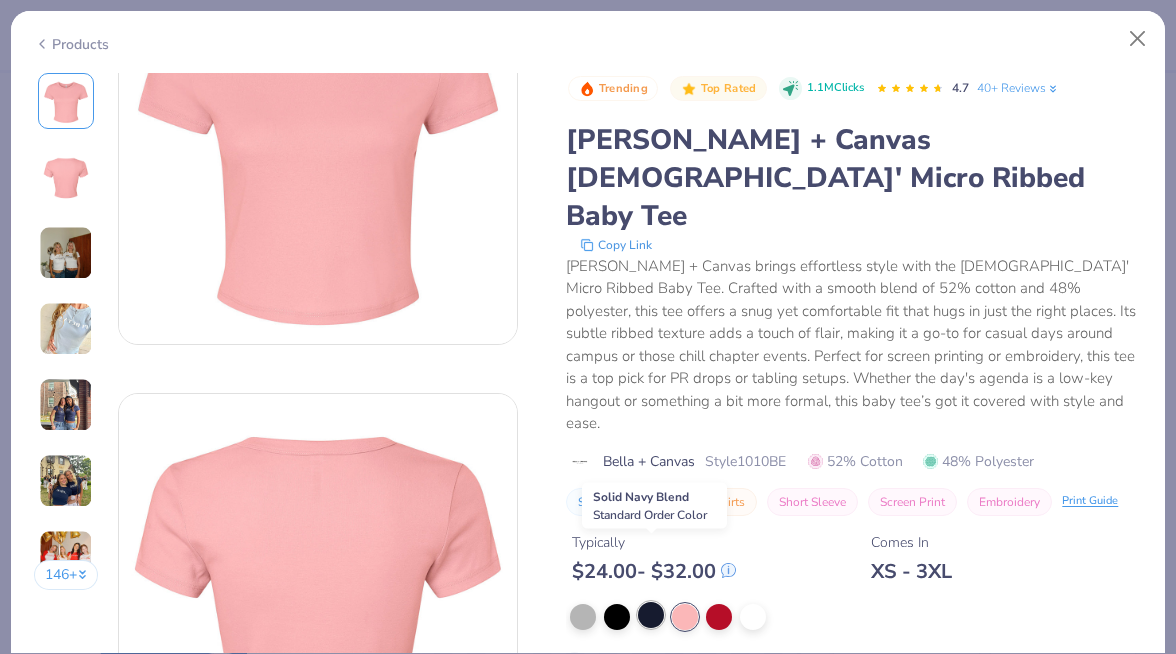 click at bounding box center [651, 615] 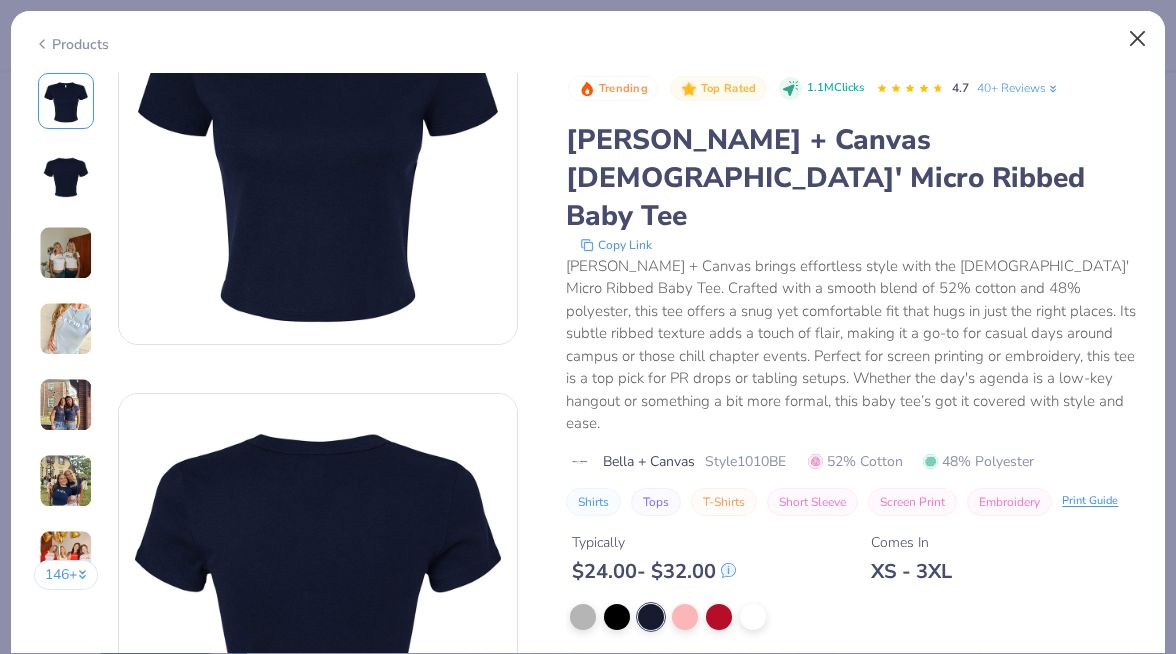 click at bounding box center (1138, 39) 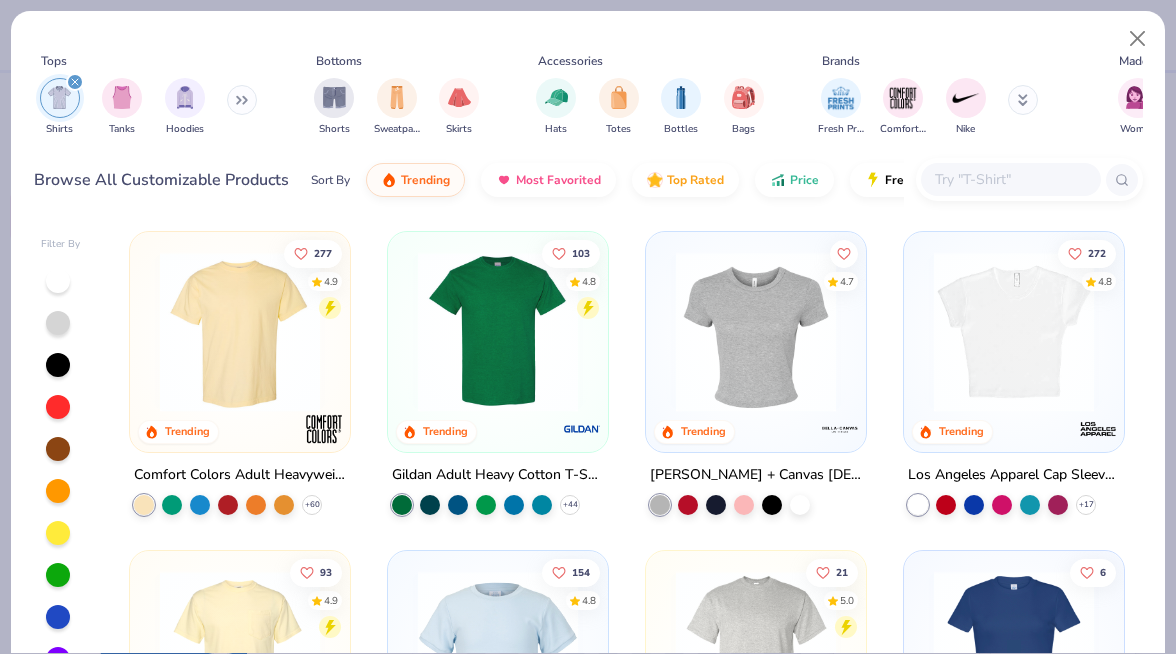 click at bounding box center [1014, 332] 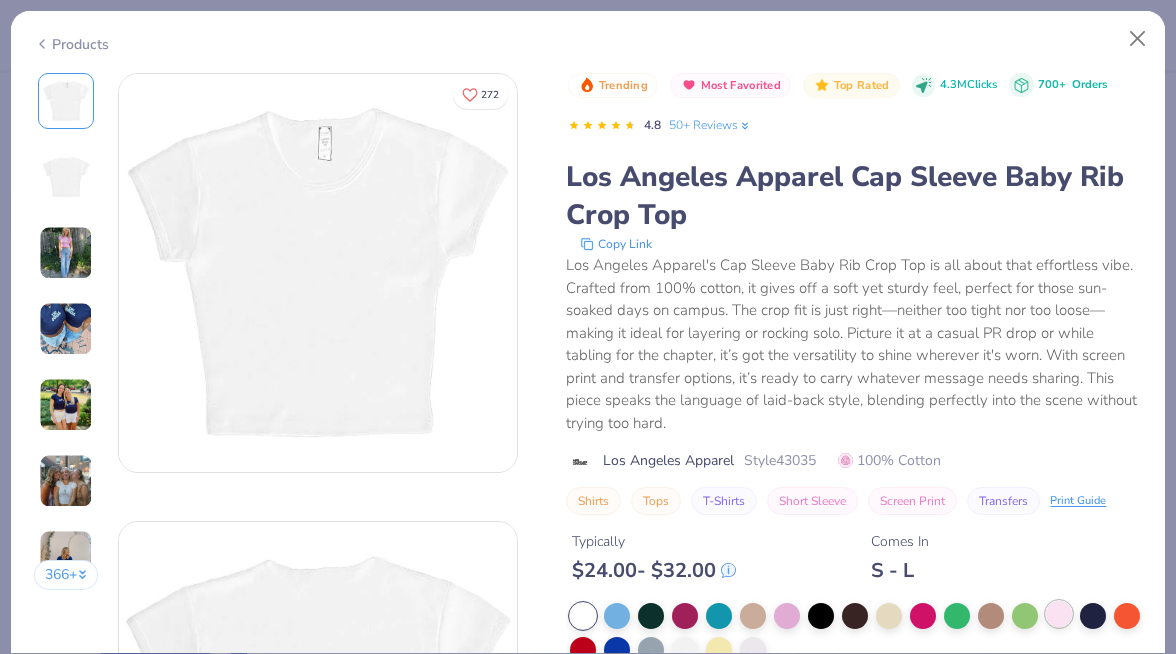 click at bounding box center [1059, 614] 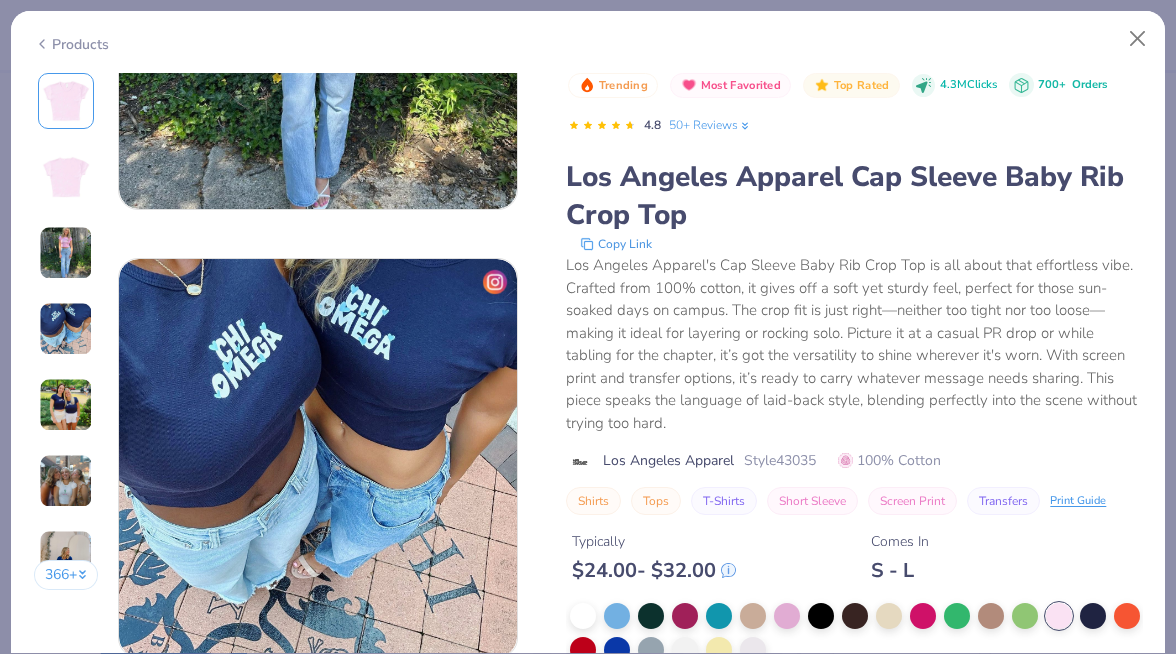 scroll, scrollTop: 1160, scrollLeft: 0, axis: vertical 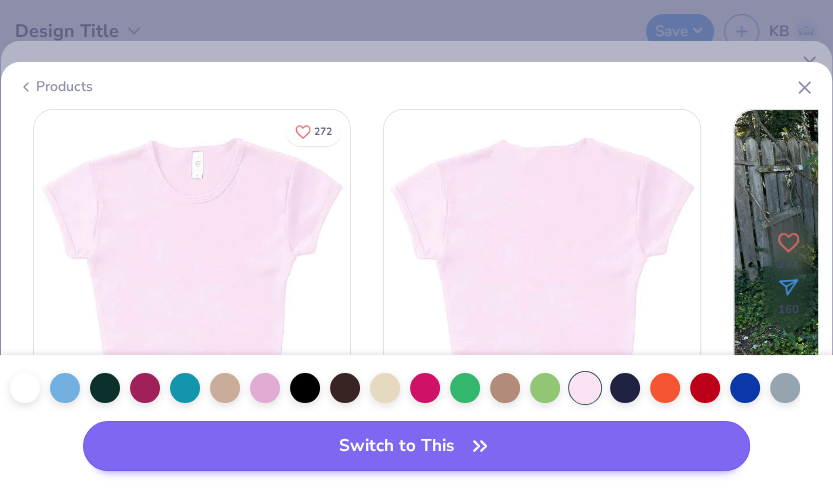 click on "Switch to This" at bounding box center [416, 446] 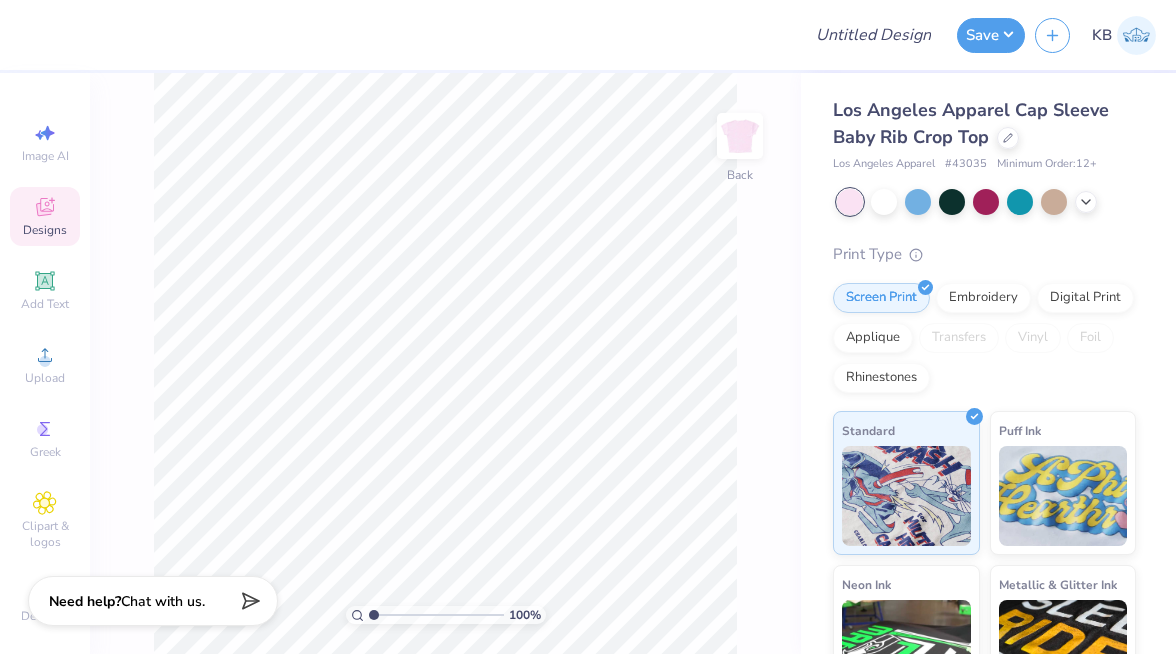click 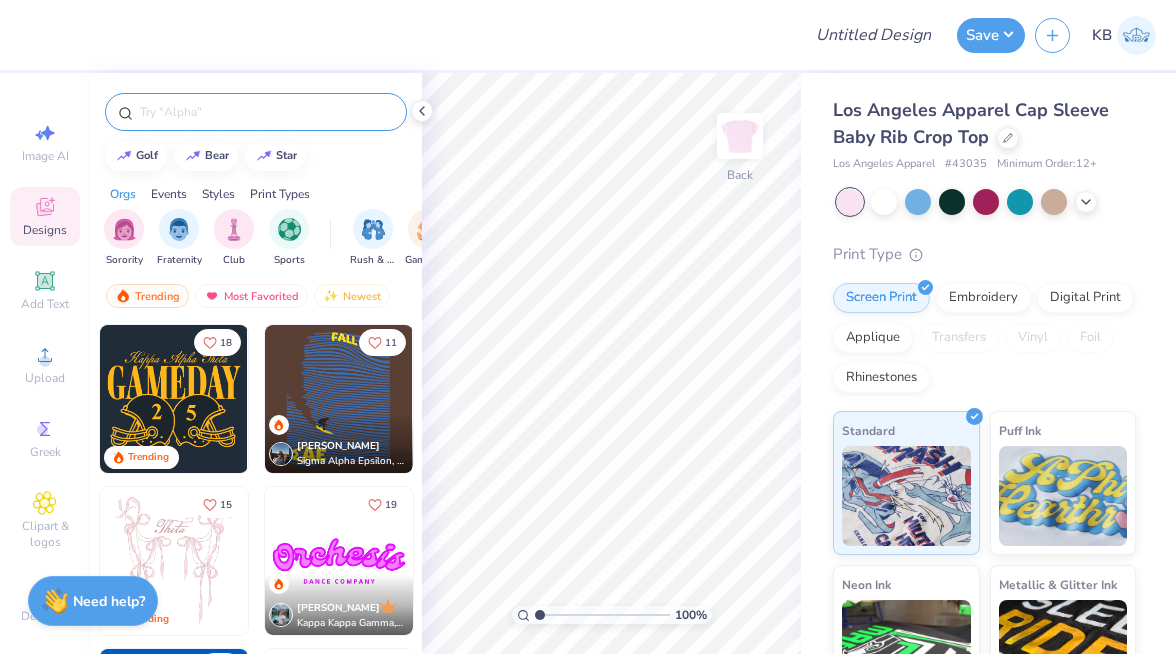 click at bounding box center (266, 112) 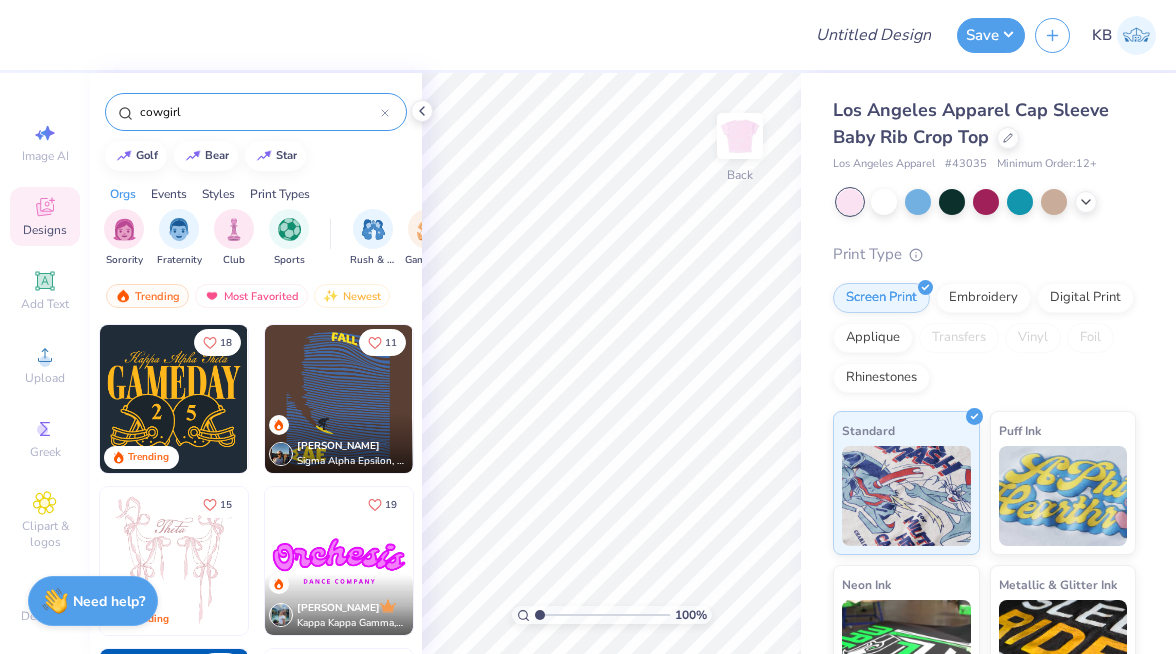 type on "cowgirl" 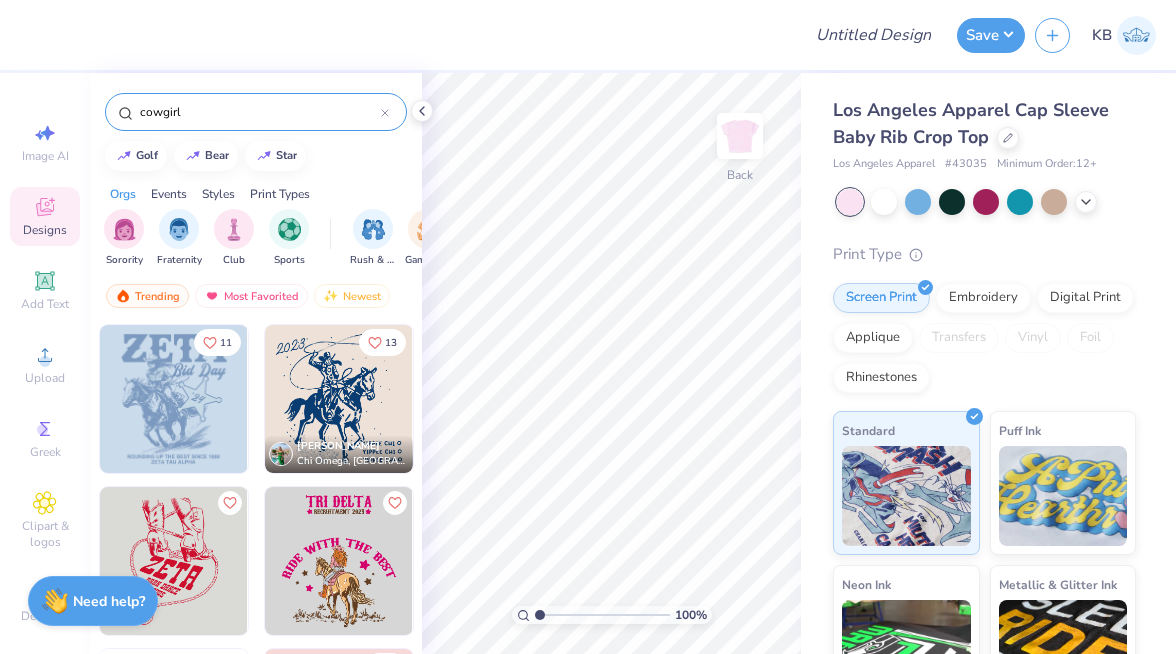 scroll, scrollTop: 0, scrollLeft: 0, axis: both 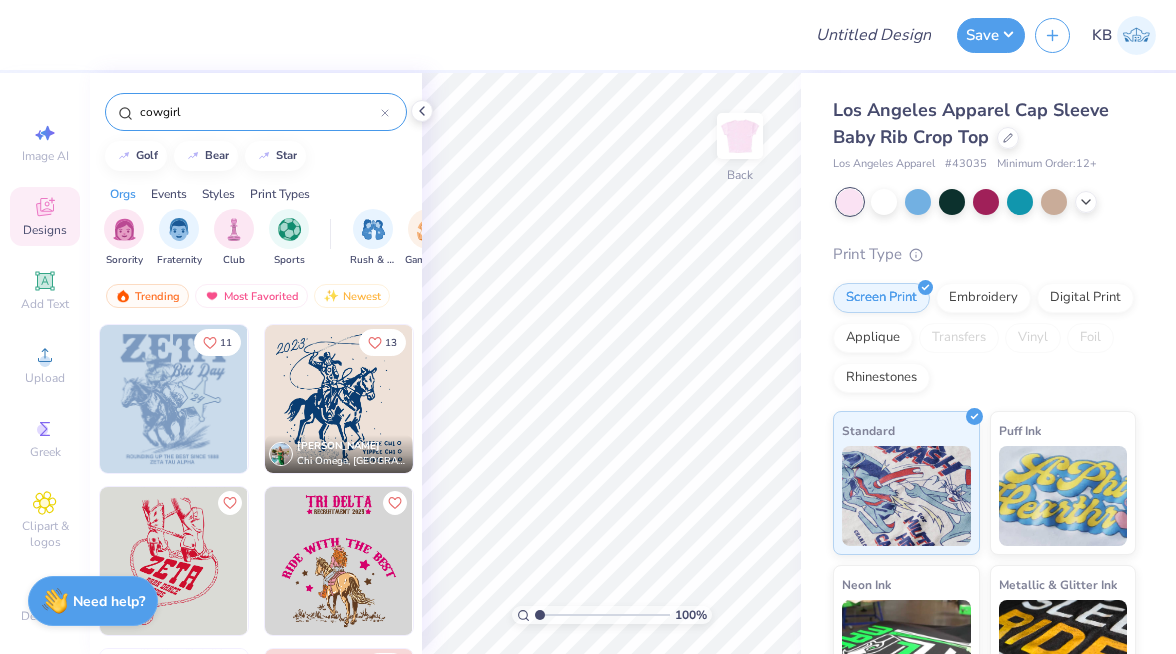 click at bounding box center (173, 399) 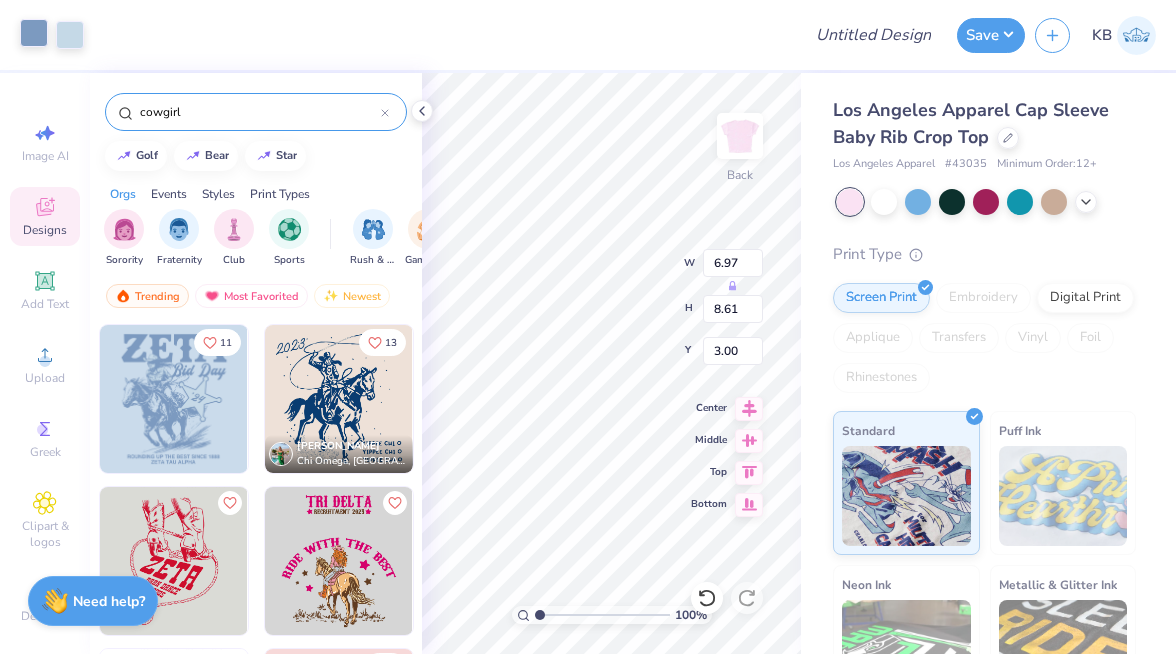 click at bounding box center [34, 33] 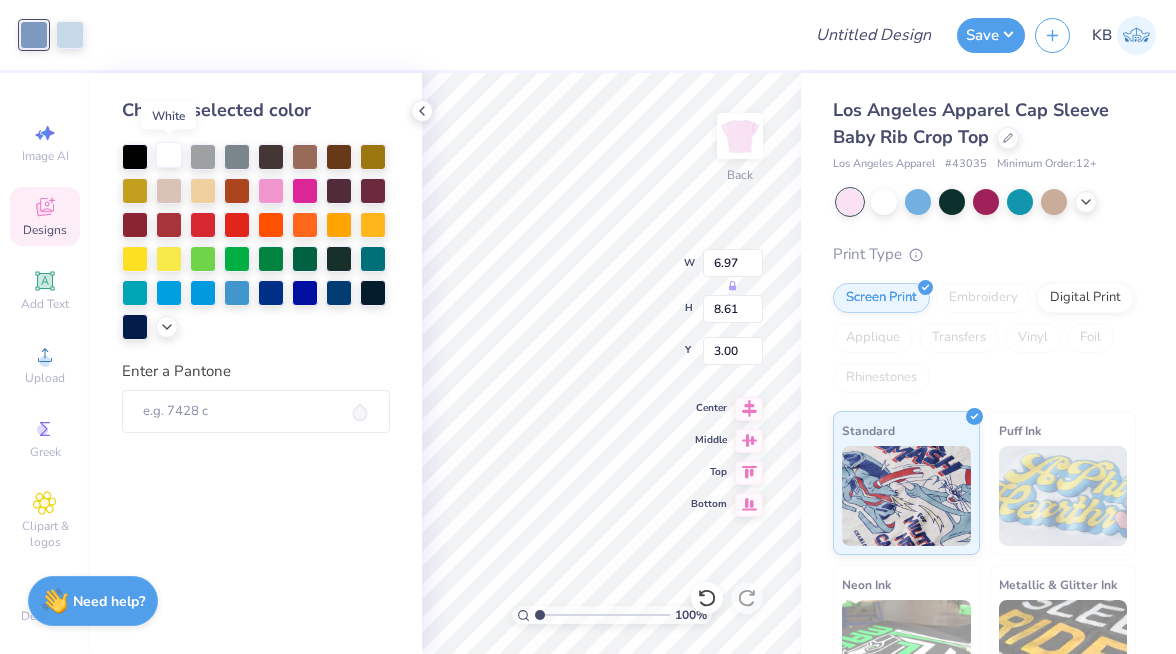 click at bounding box center [169, 155] 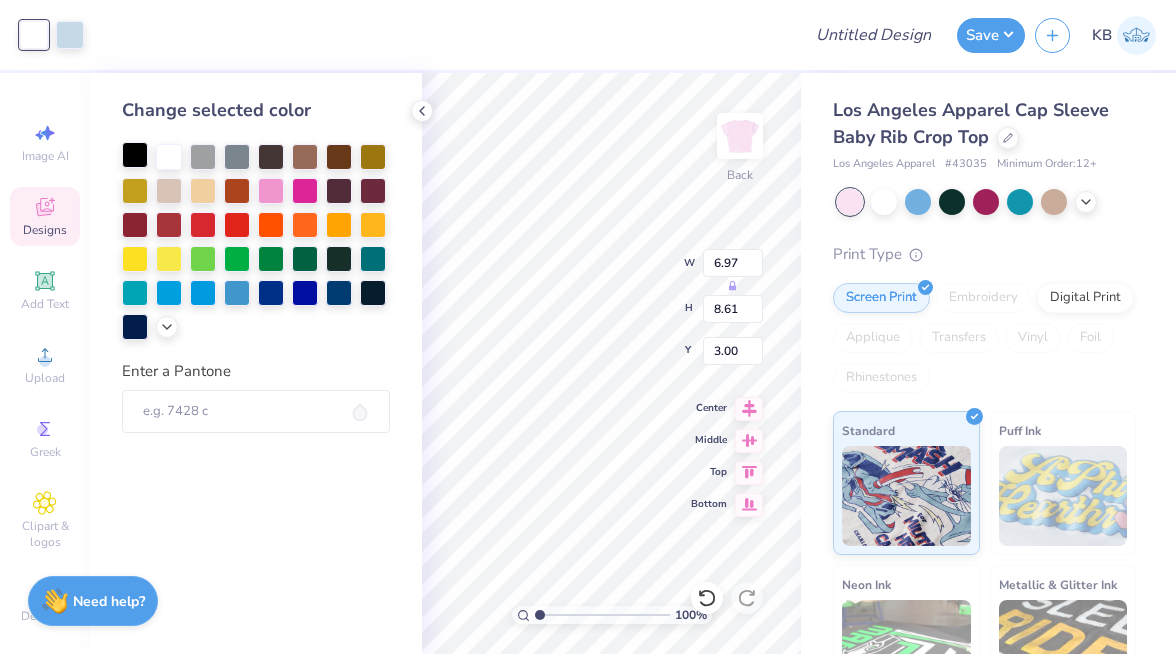 click at bounding box center (135, 155) 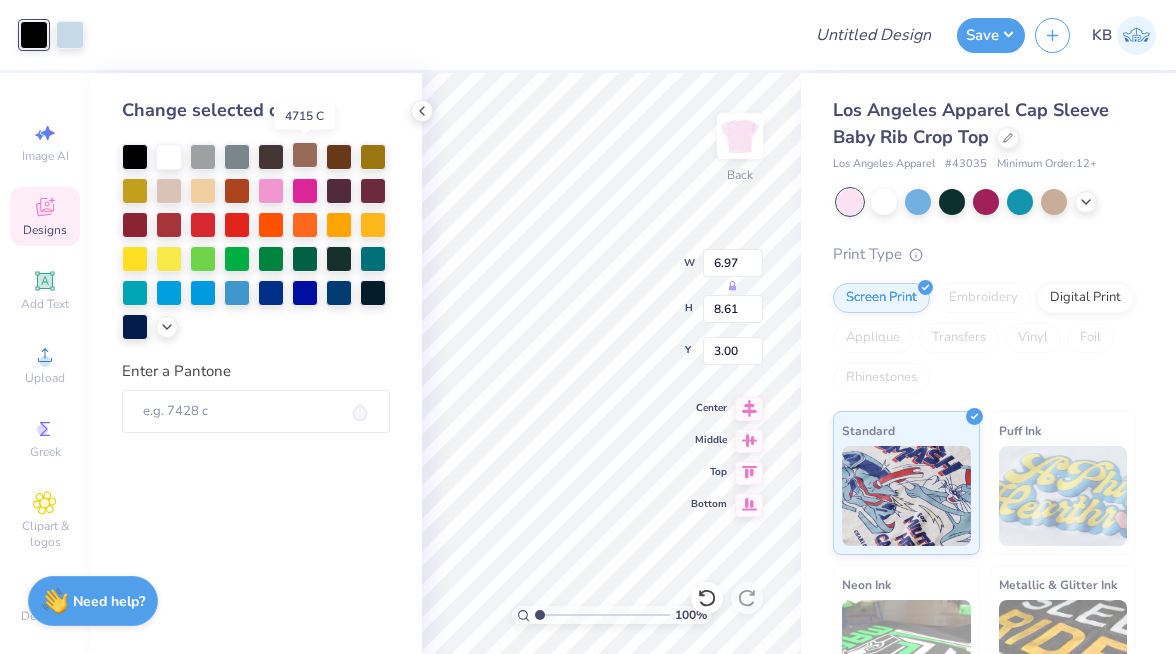 click at bounding box center (305, 155) 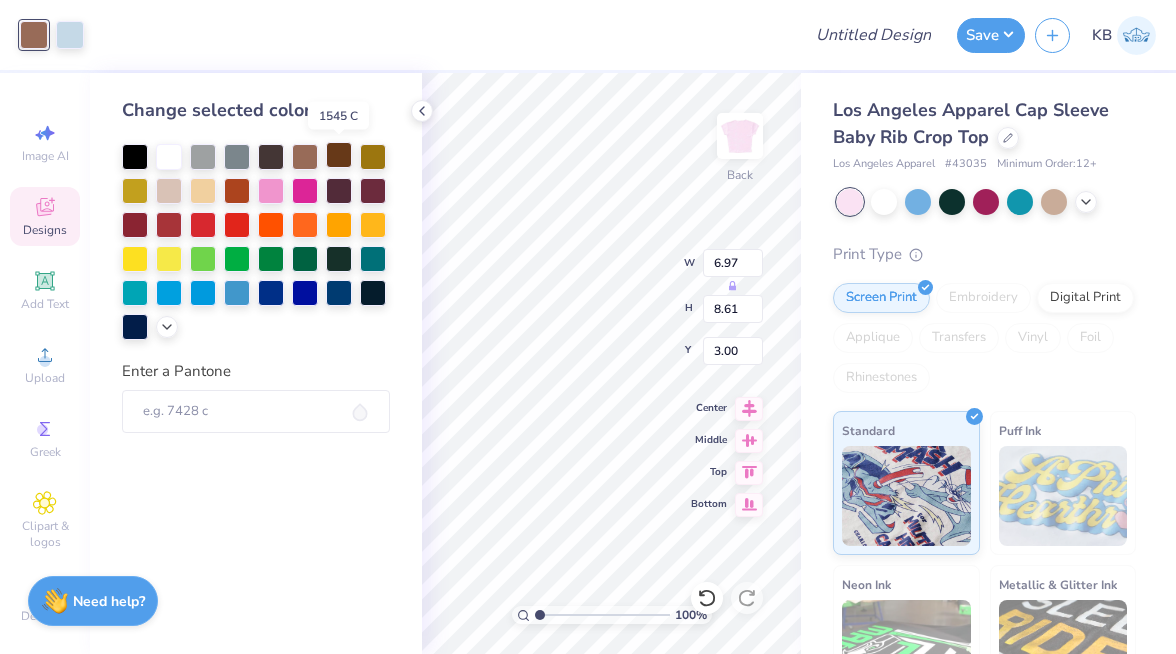 click at bounding box center (339, 155) 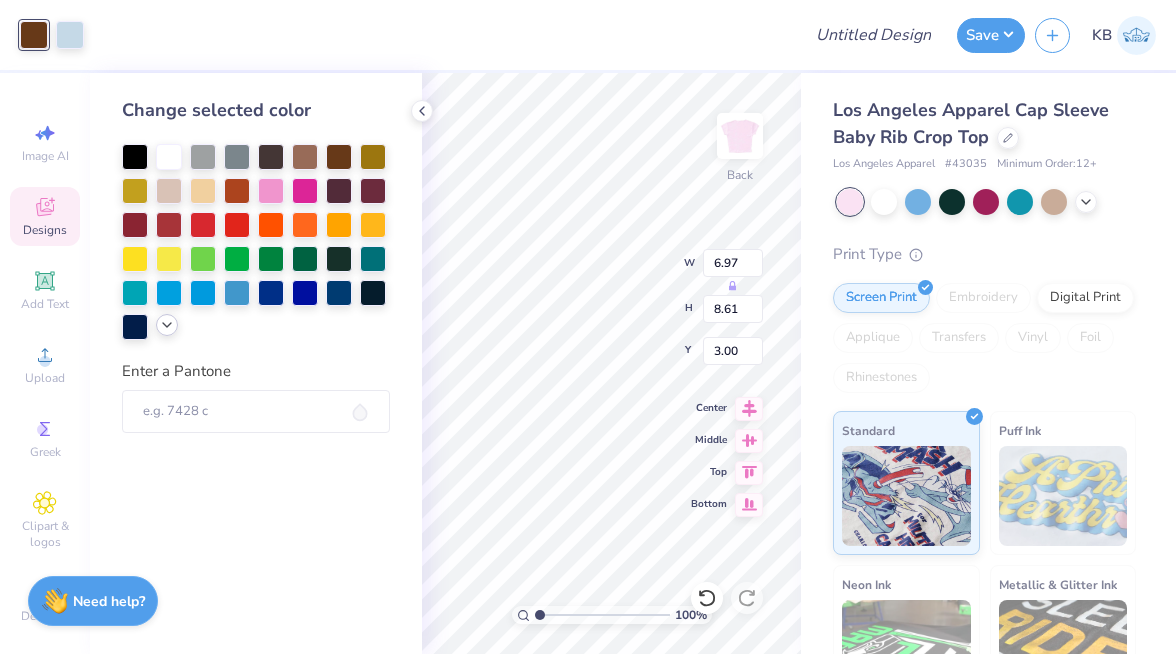 click at bounding box center [167, 325] 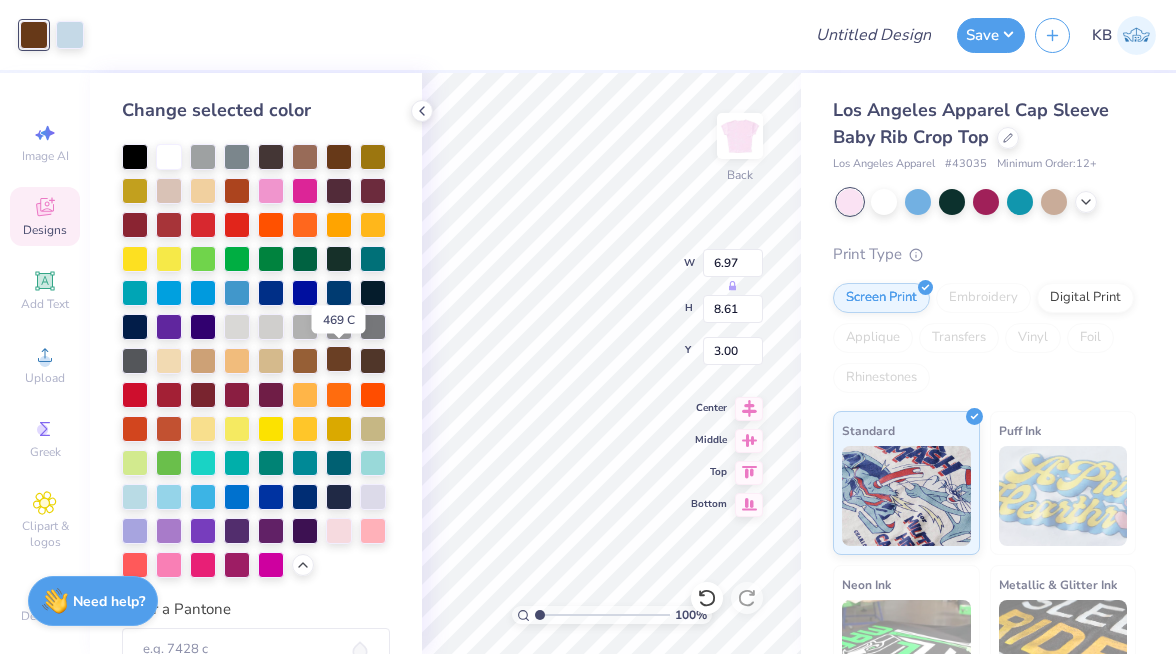 click at bounding box center (339, 359) 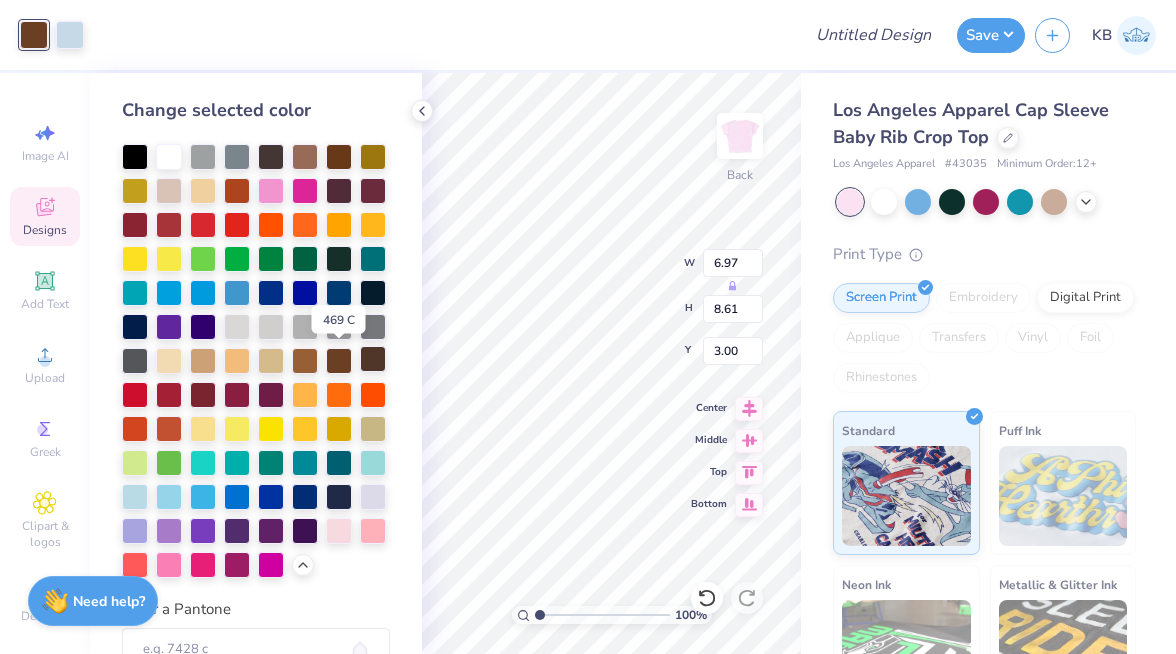 click at bounding box center [373, 359] 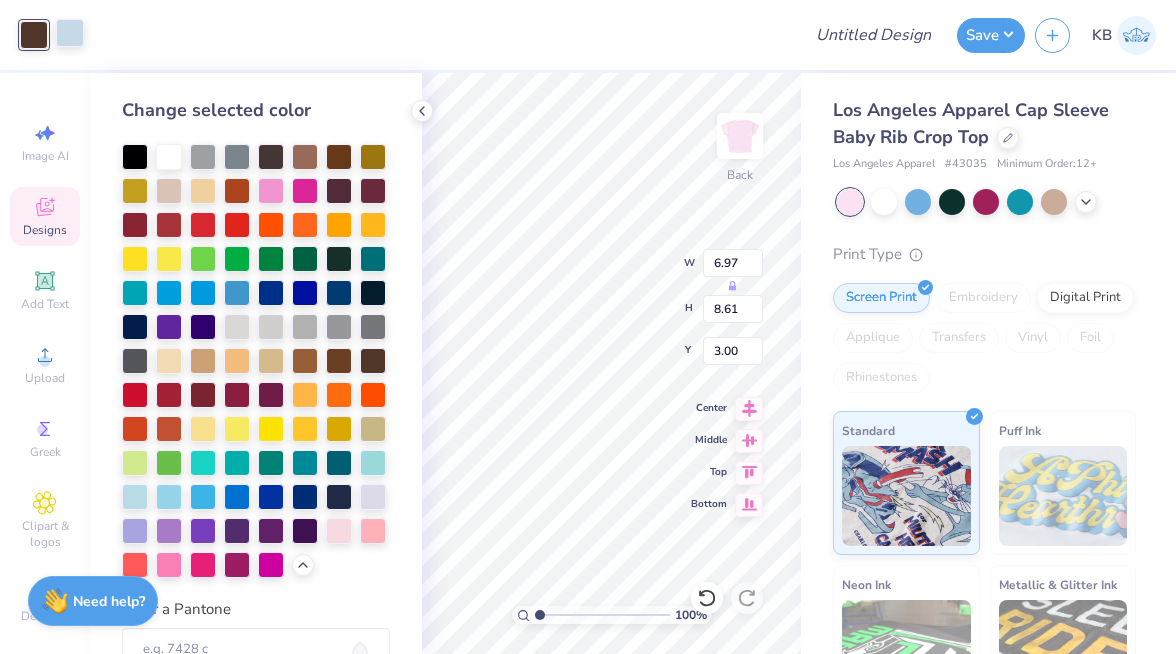 click at bounding box center [70, 33] 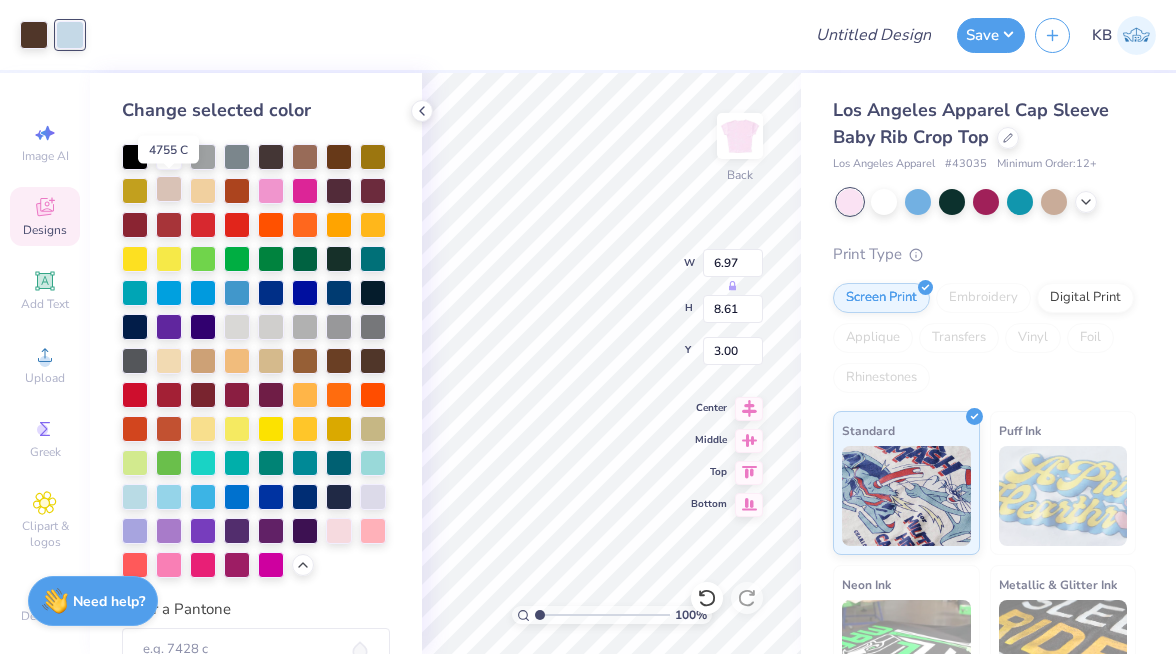 click at bounding box center (169, 189) 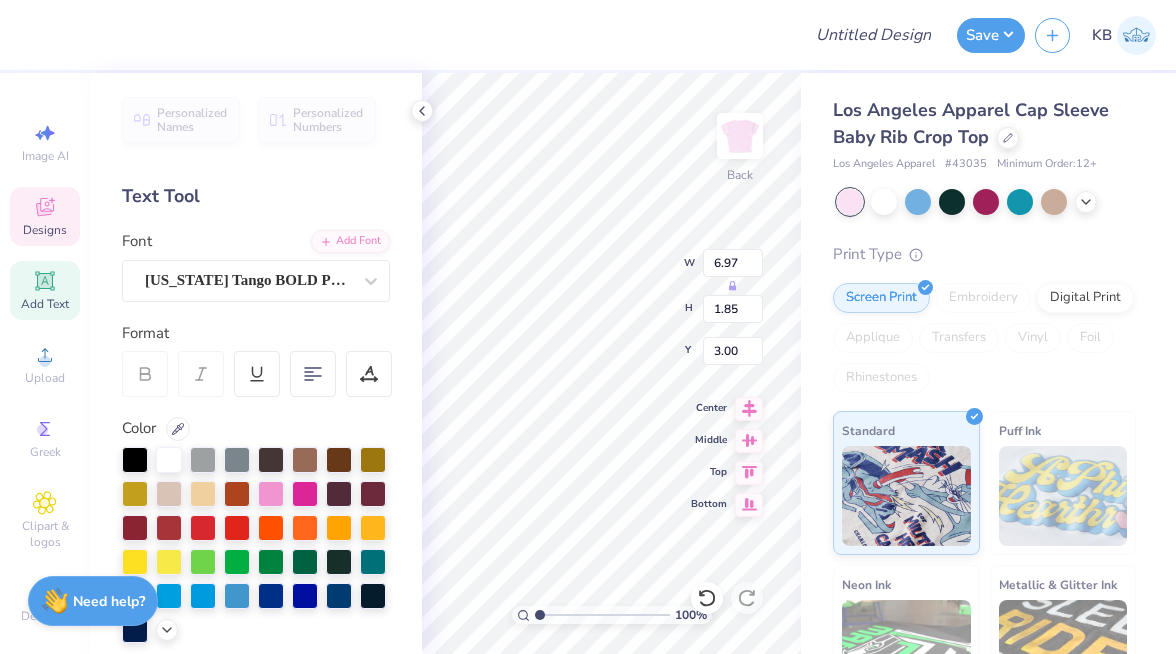 scroll, scrollTop: 0, scrollLeft: 3, axis: horizontal 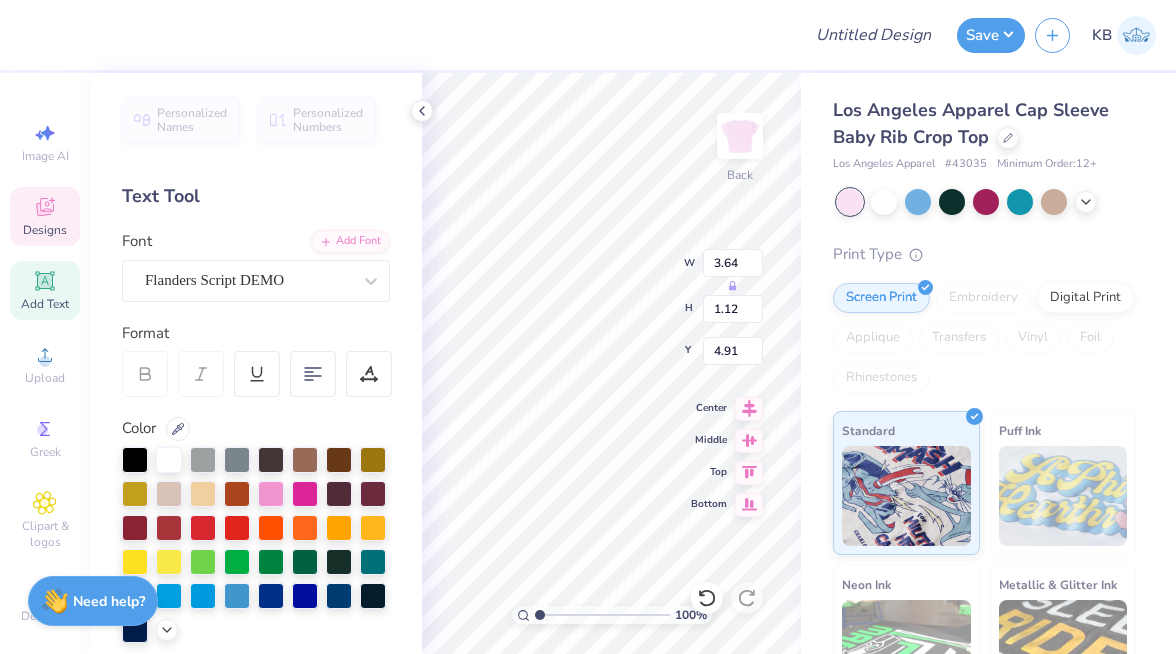 type on "Equestrian Club" 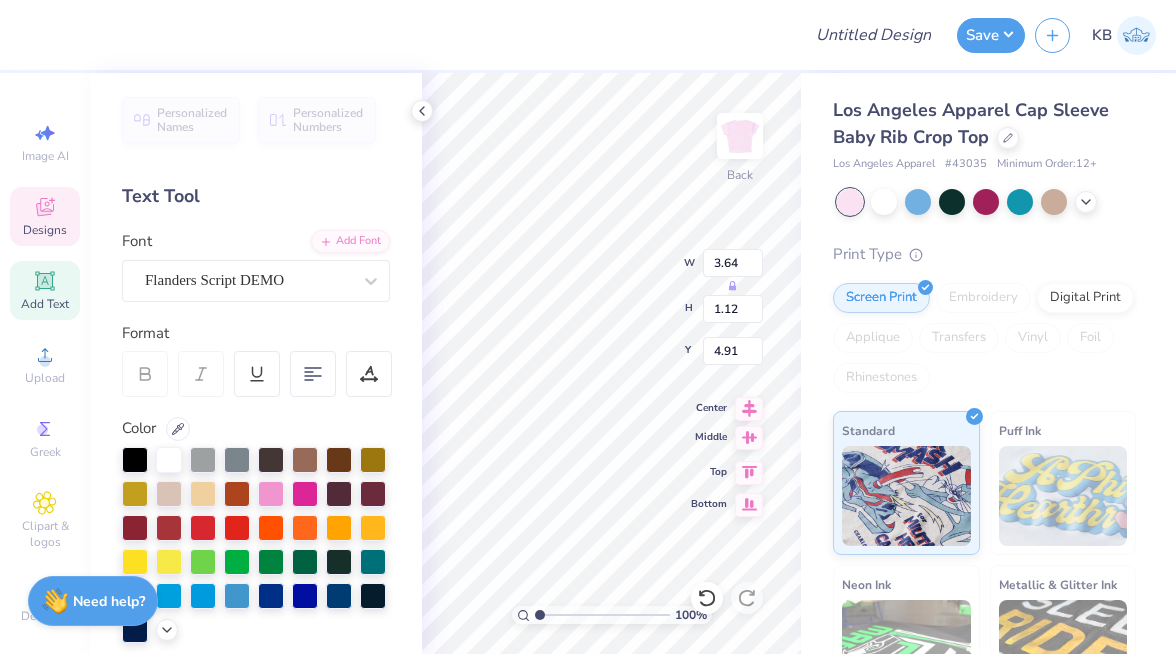 type on "0.96" 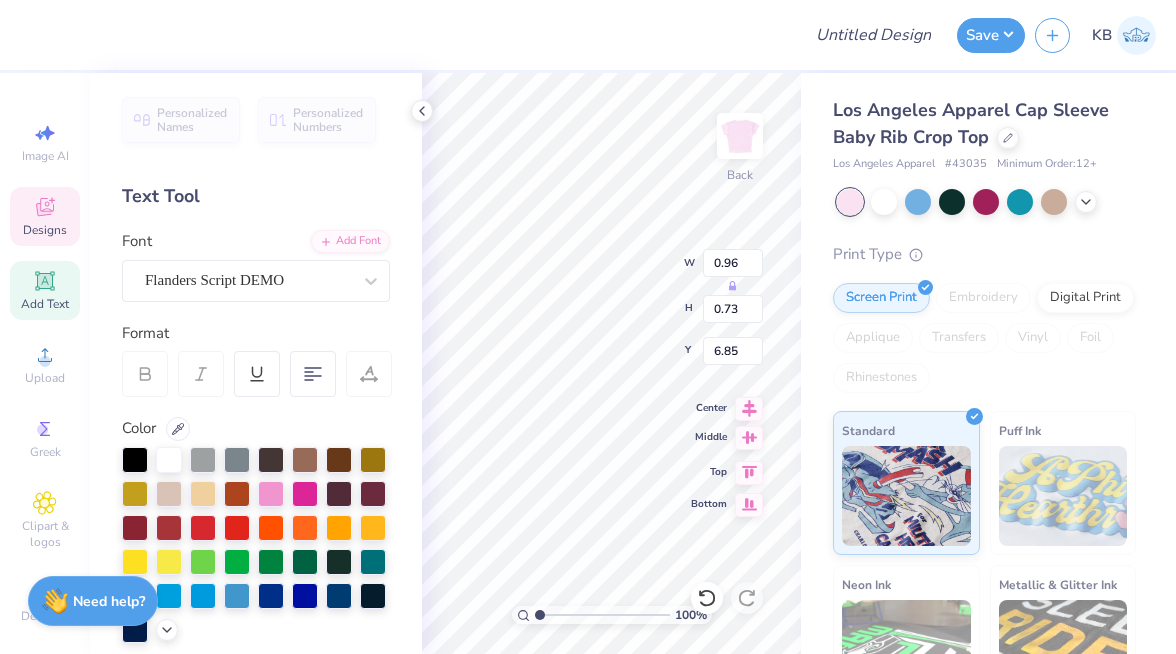 type on "'25" 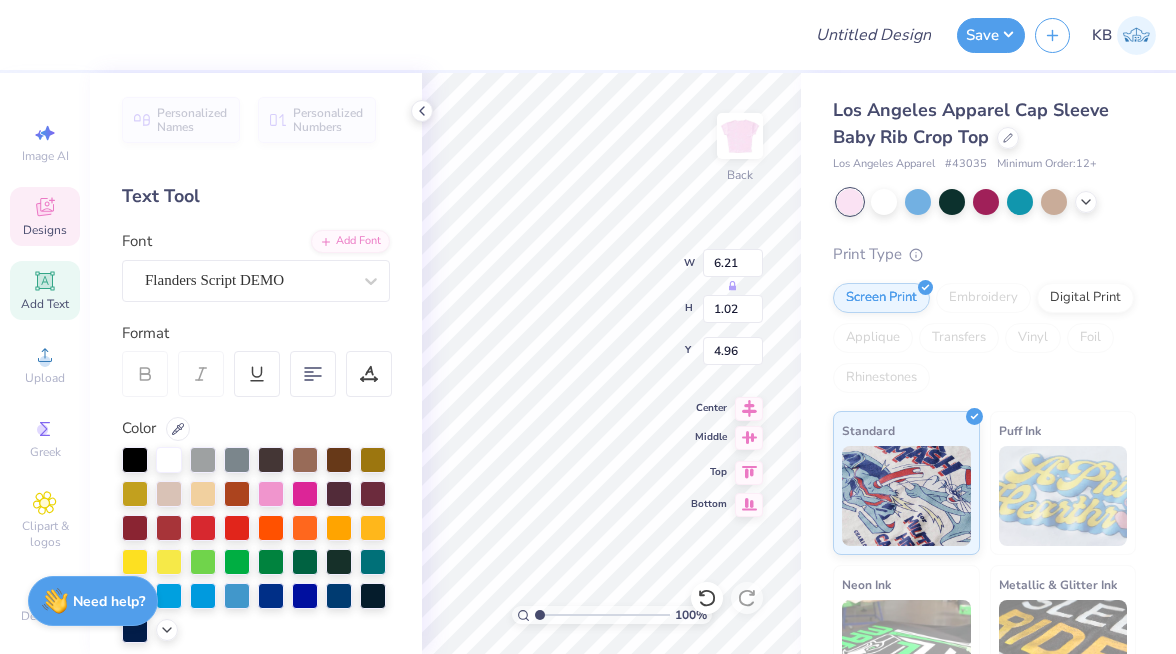 type on "3.23" 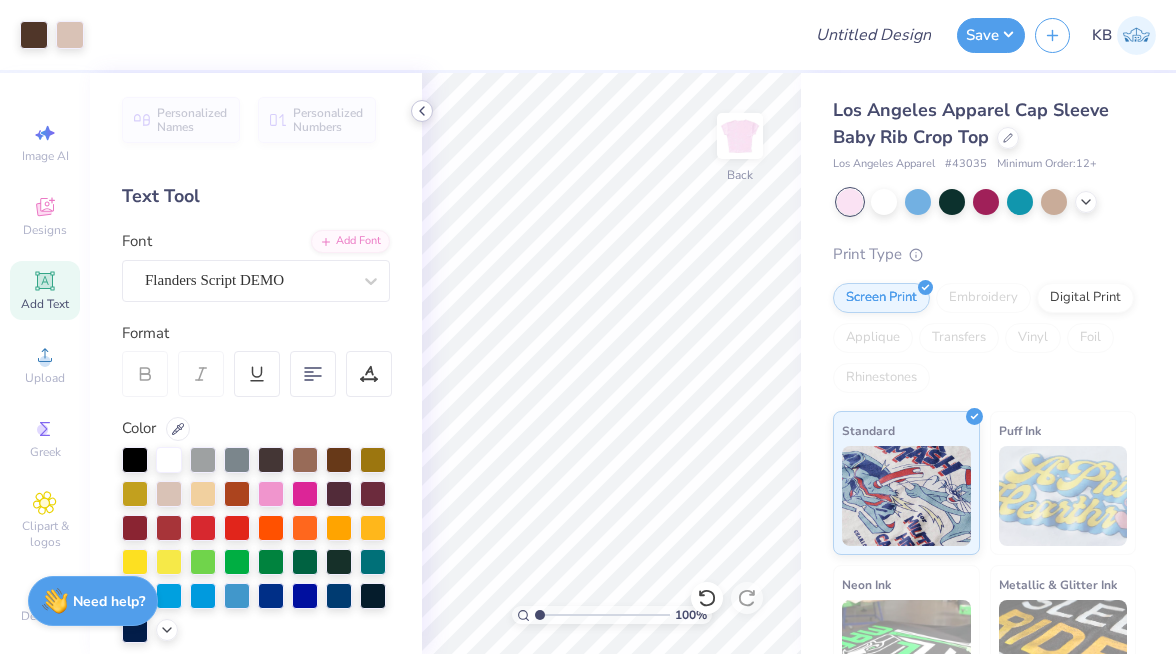 click 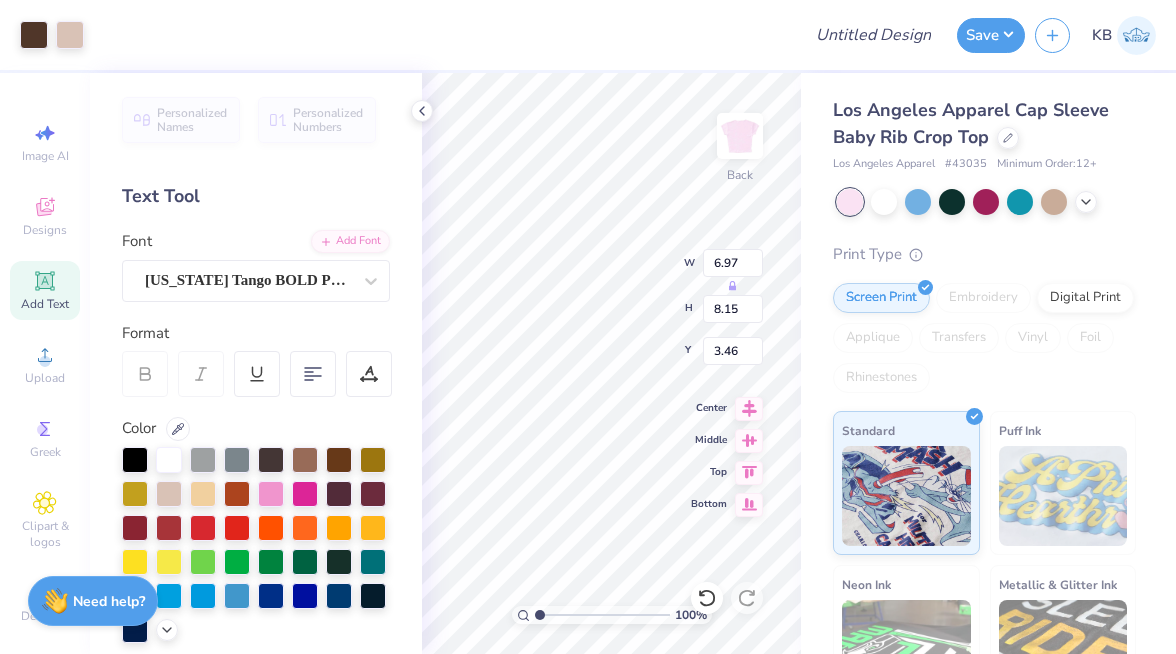 type on "1.46" 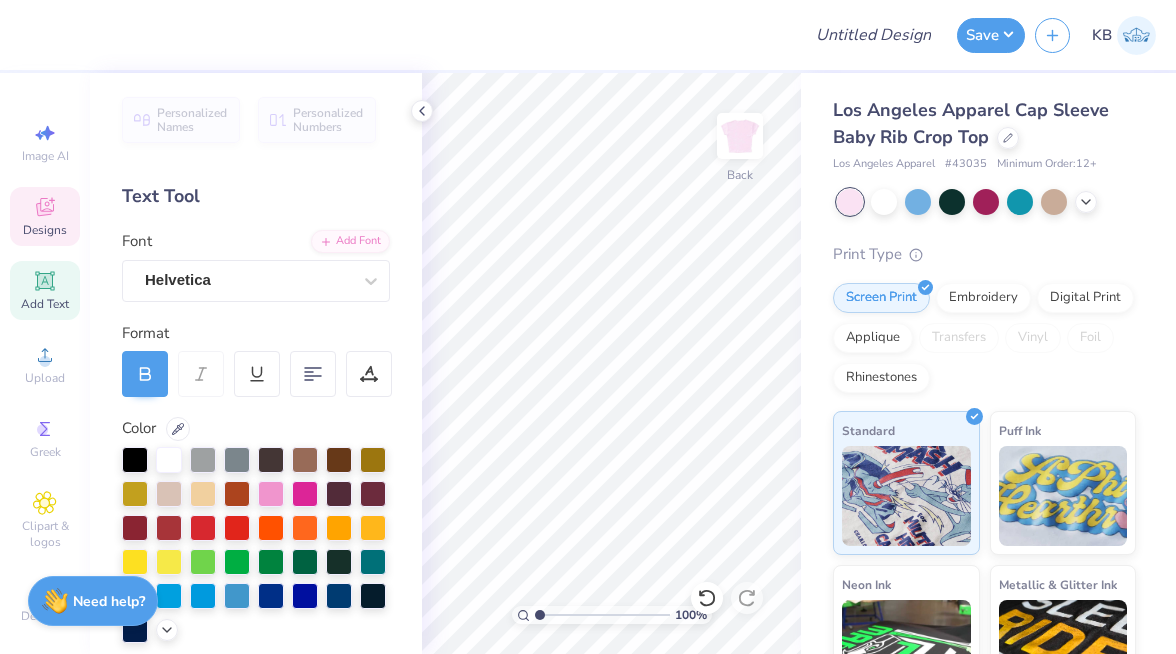 click 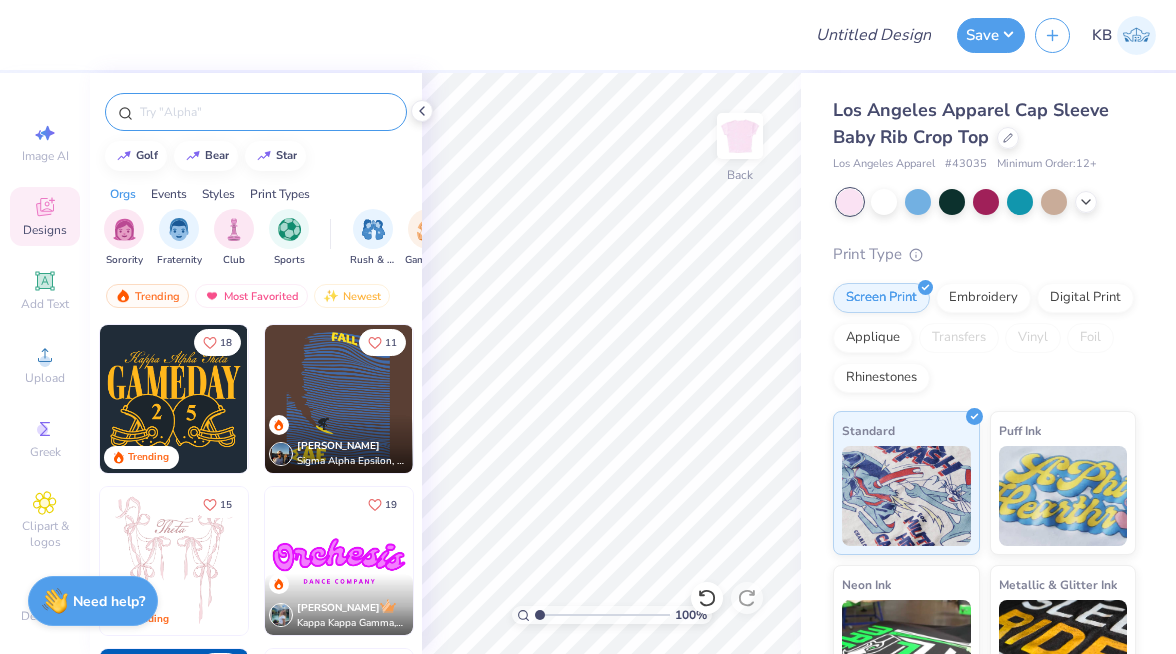 click at bounding box center (266, 112) 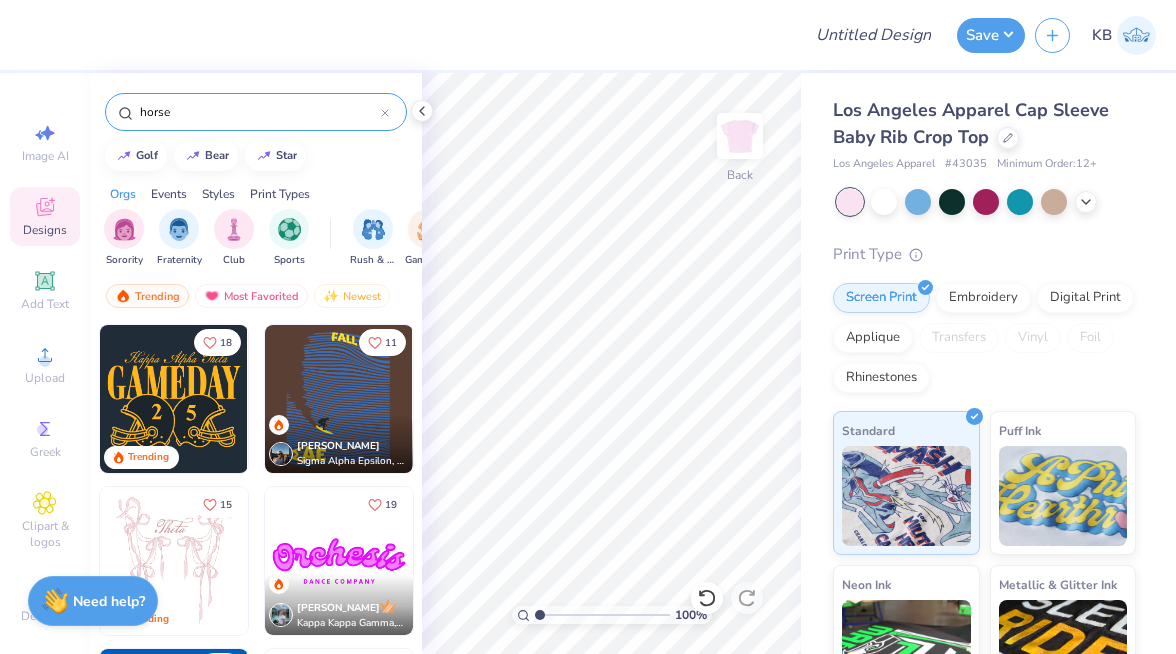 type on "horse" 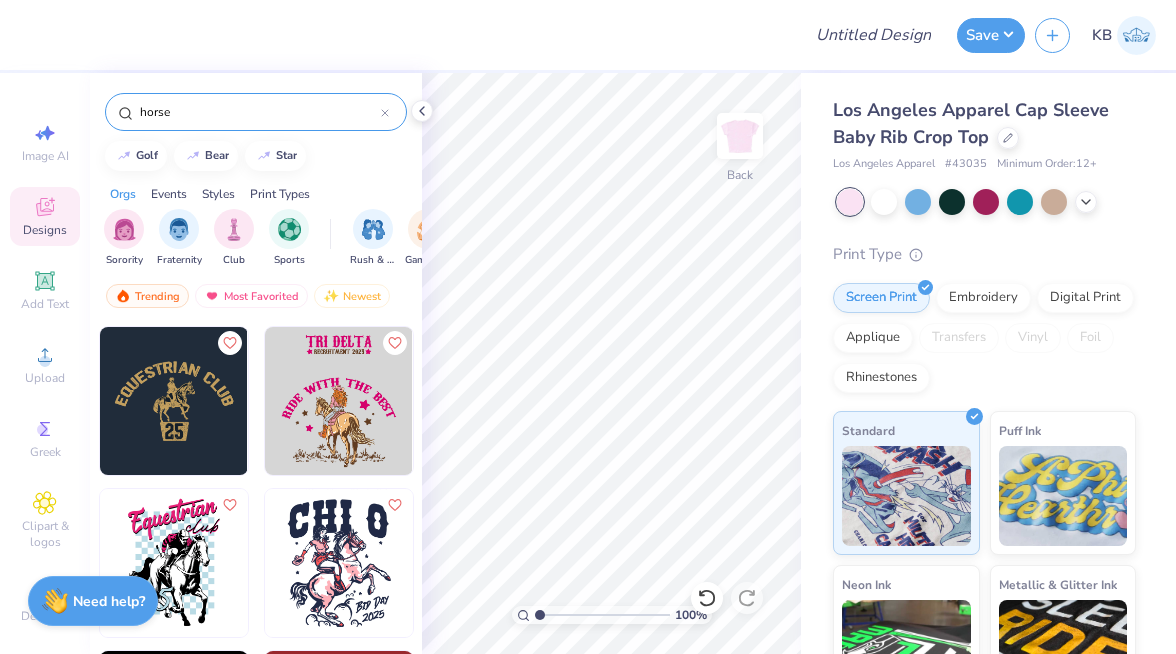 scroll, scrollTop: 806, scrollLeft: 0, axis: vertical 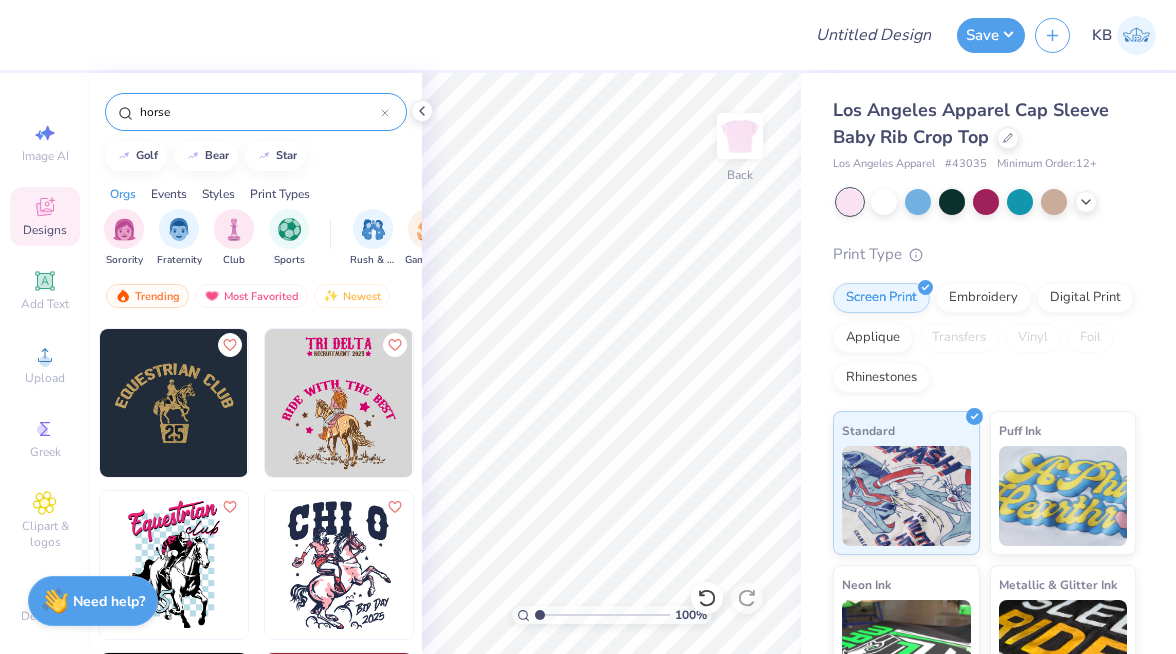 click at bounding box center [174, 403] 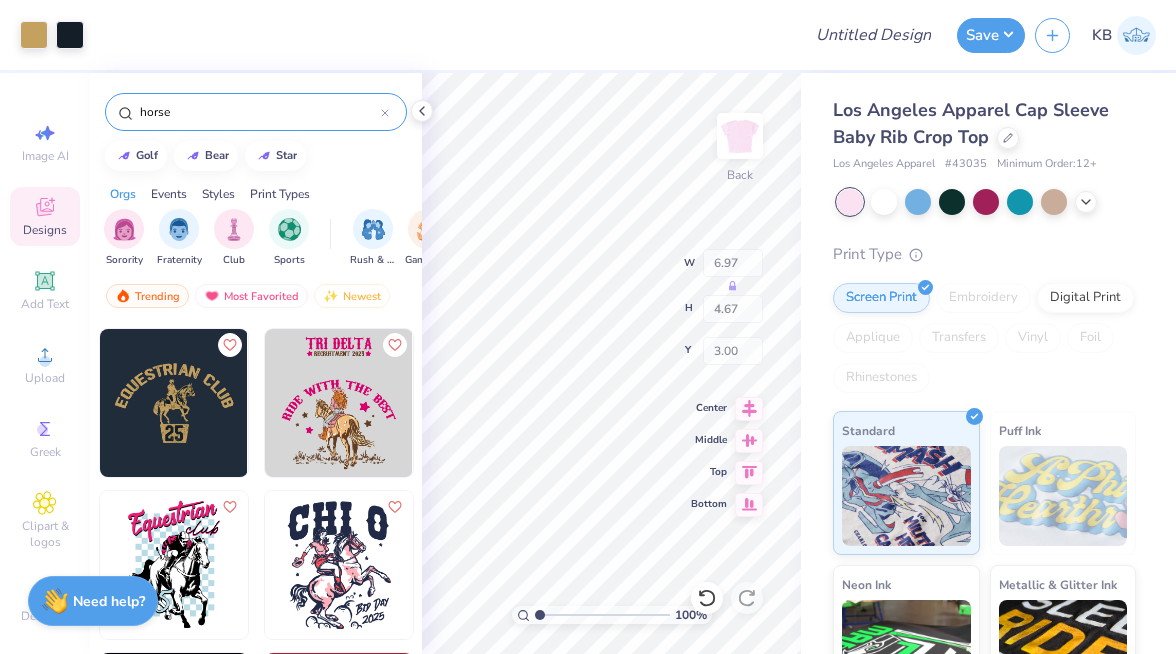 type on "2.65" 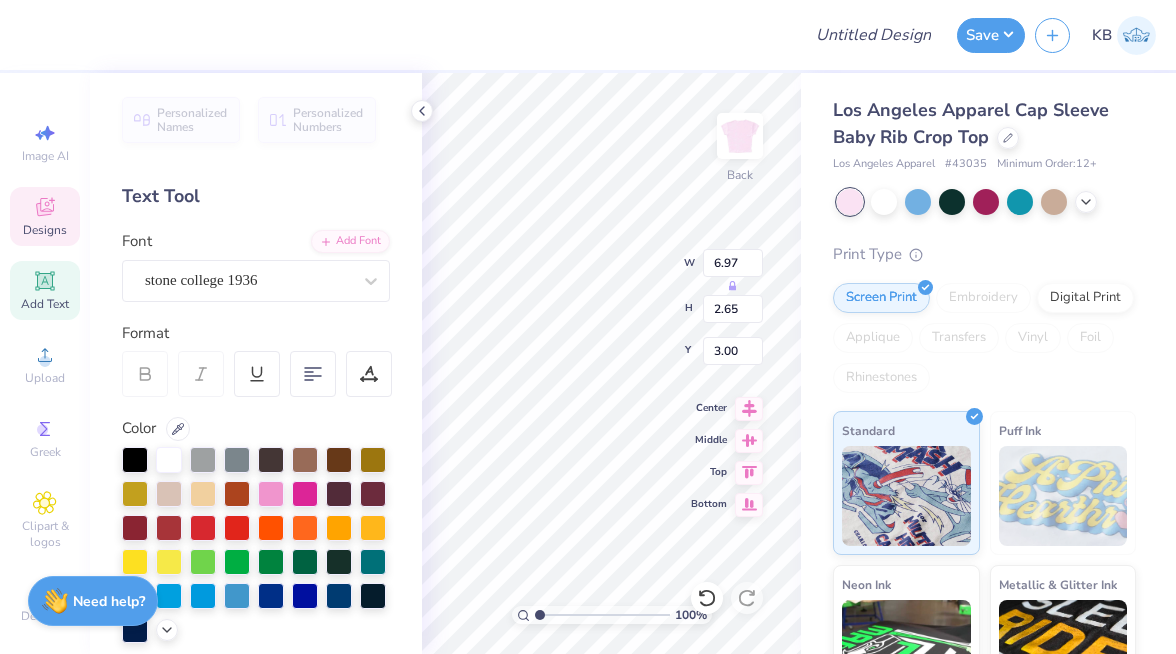 scroll, scrollTop: 0, scrollLeft: 7, axis: horizontal 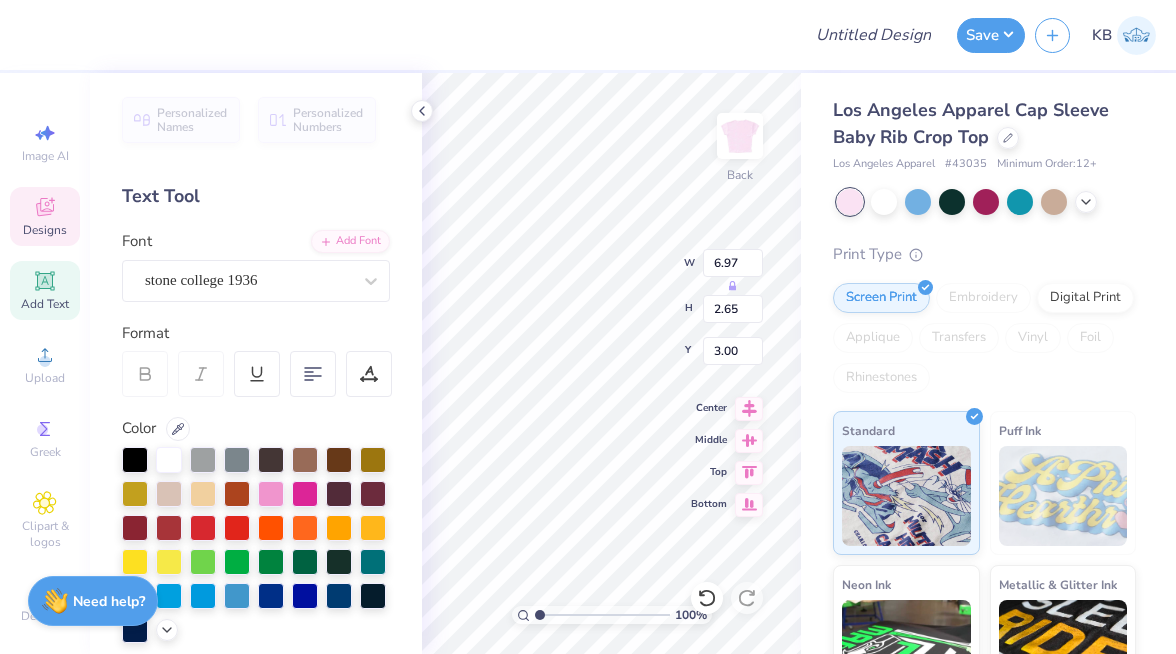 type on "Marquette Equestrian Club" 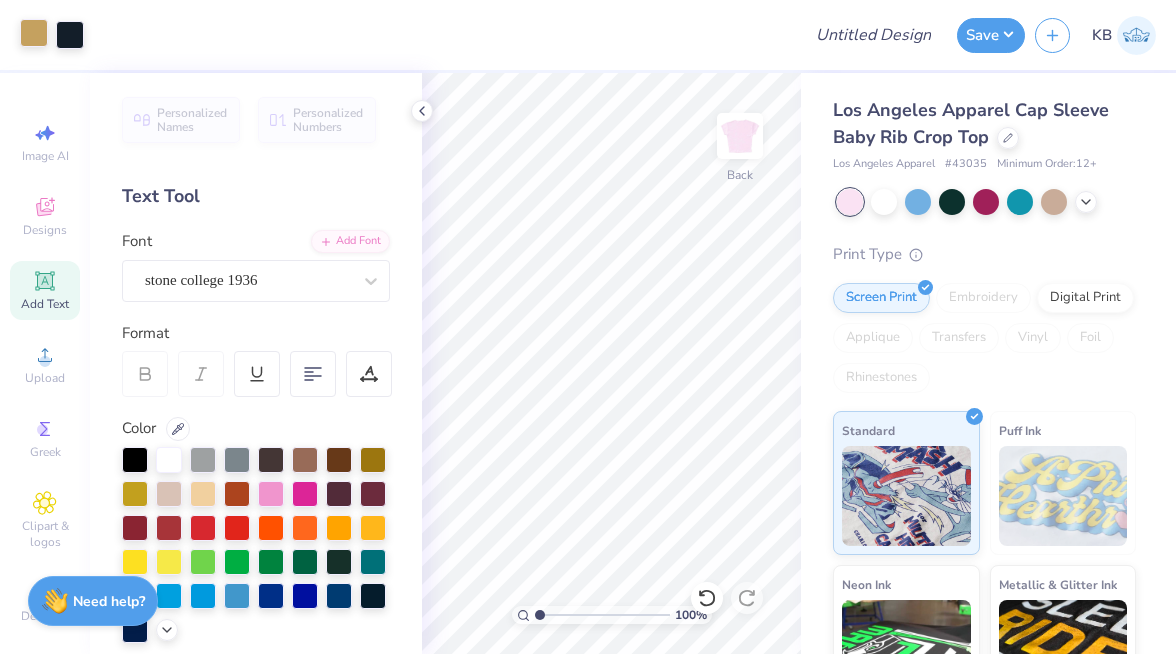 click at bounding box center [34, 33] 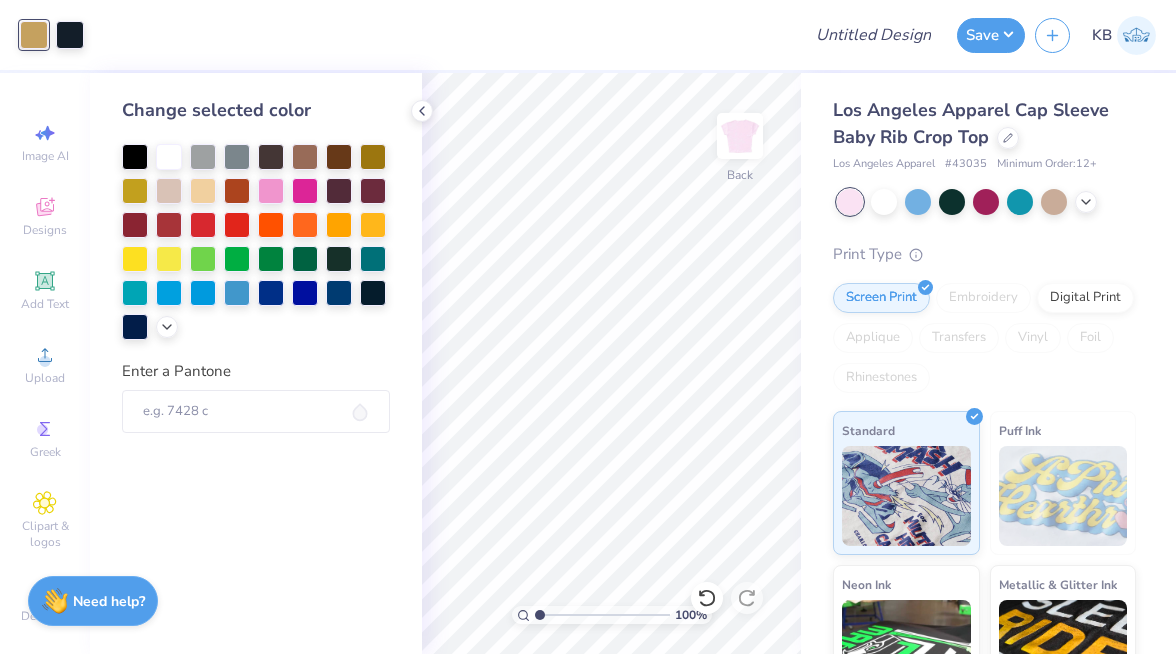 click on "Change selected color Enter a Pantone" at bounding box center [256, 363] 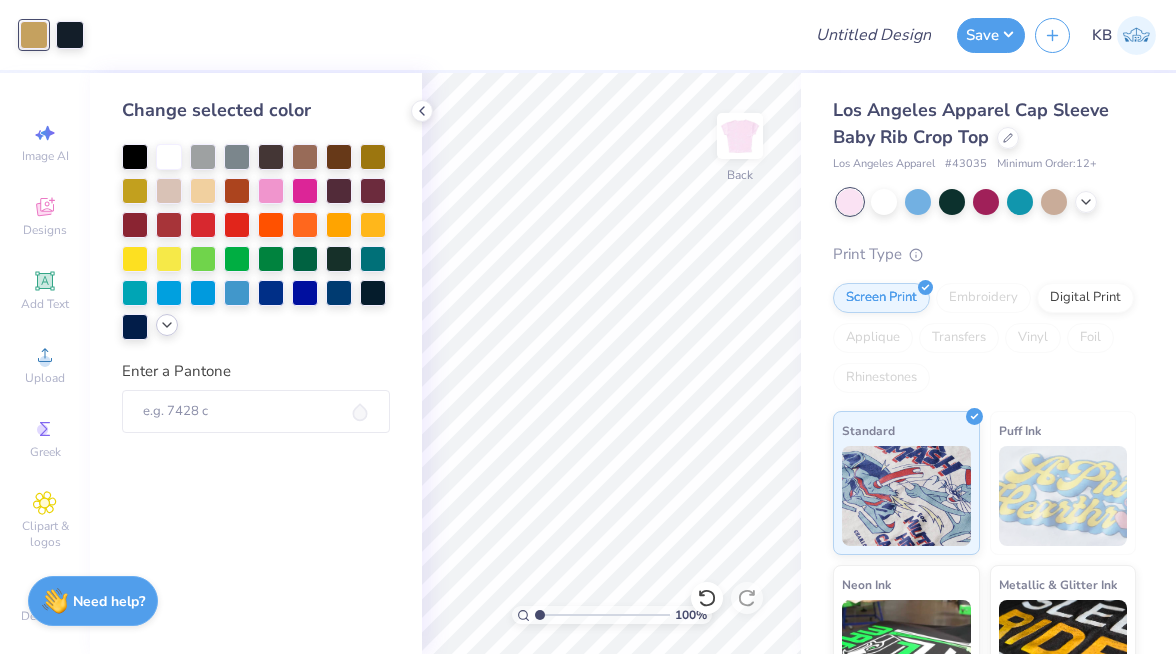 click at bounding box center (167, 325) 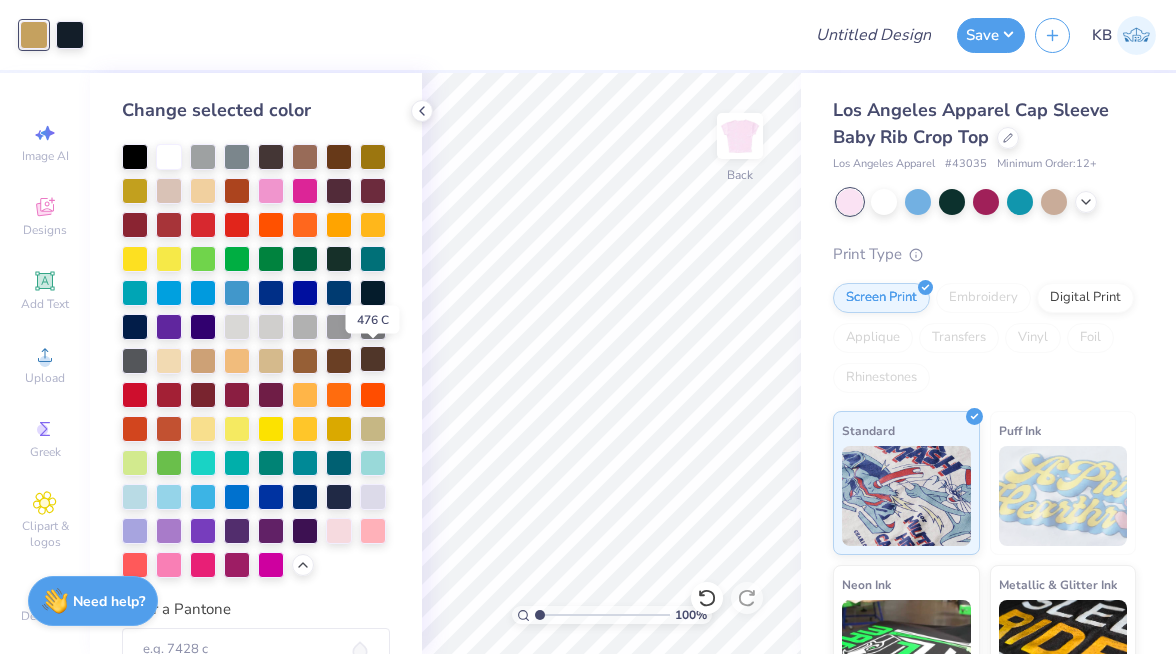 click at bounding box center (373, 359) 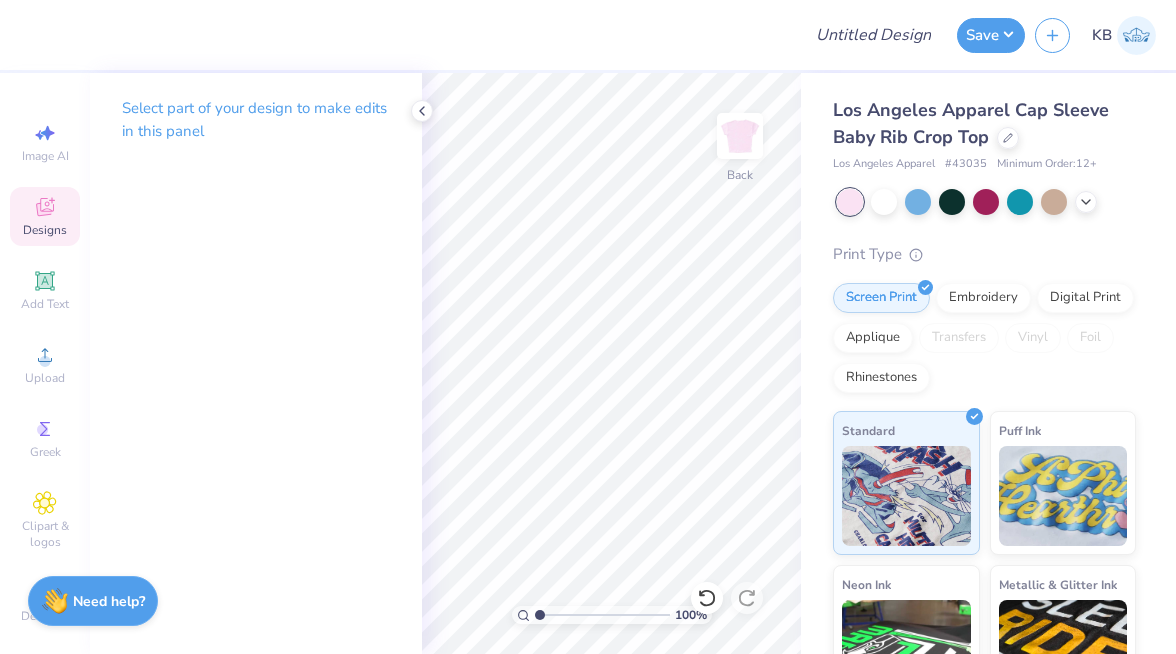 click on "Designs" at bounding box center (45, 216) 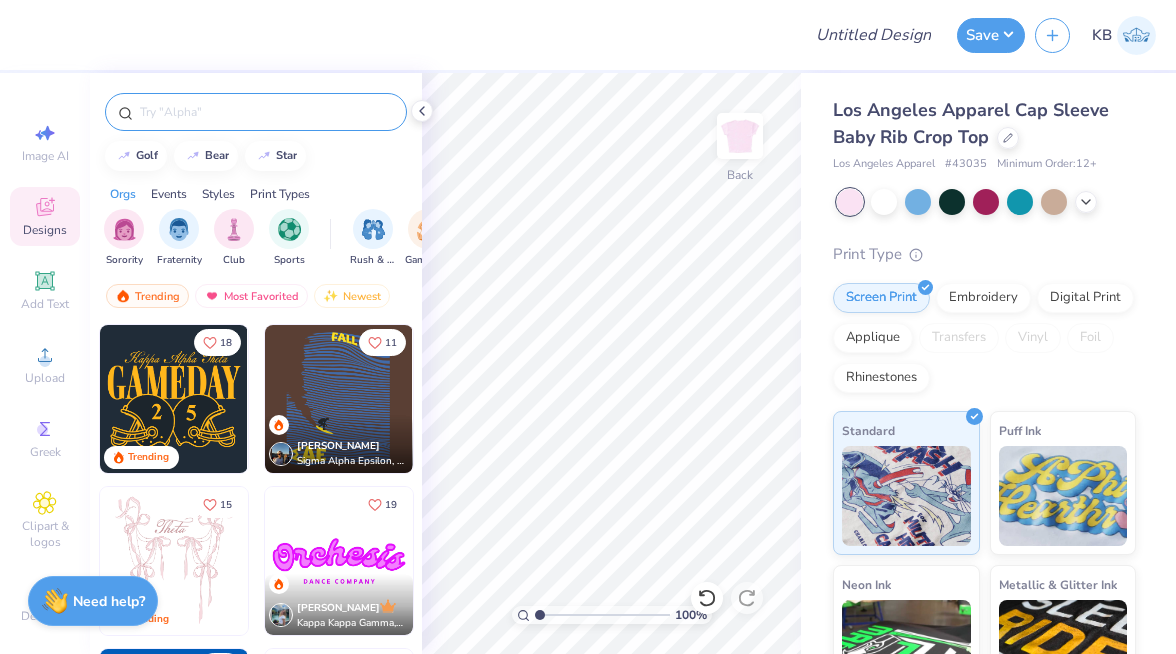 click at bounding box center [266, 112] 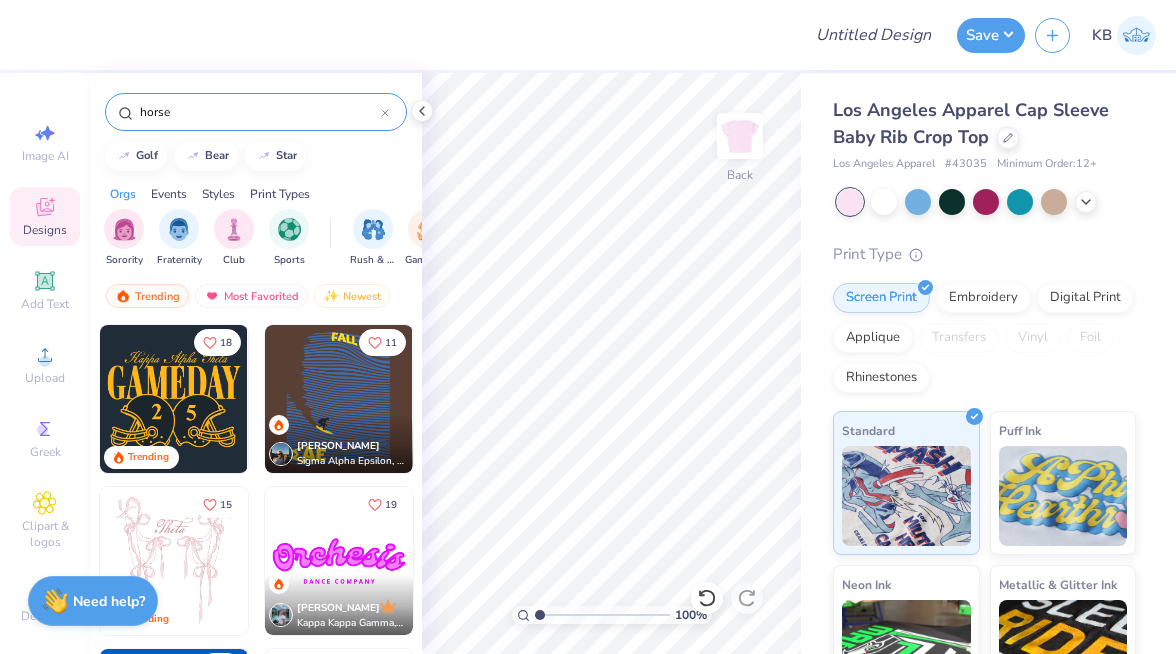 type on "horse" 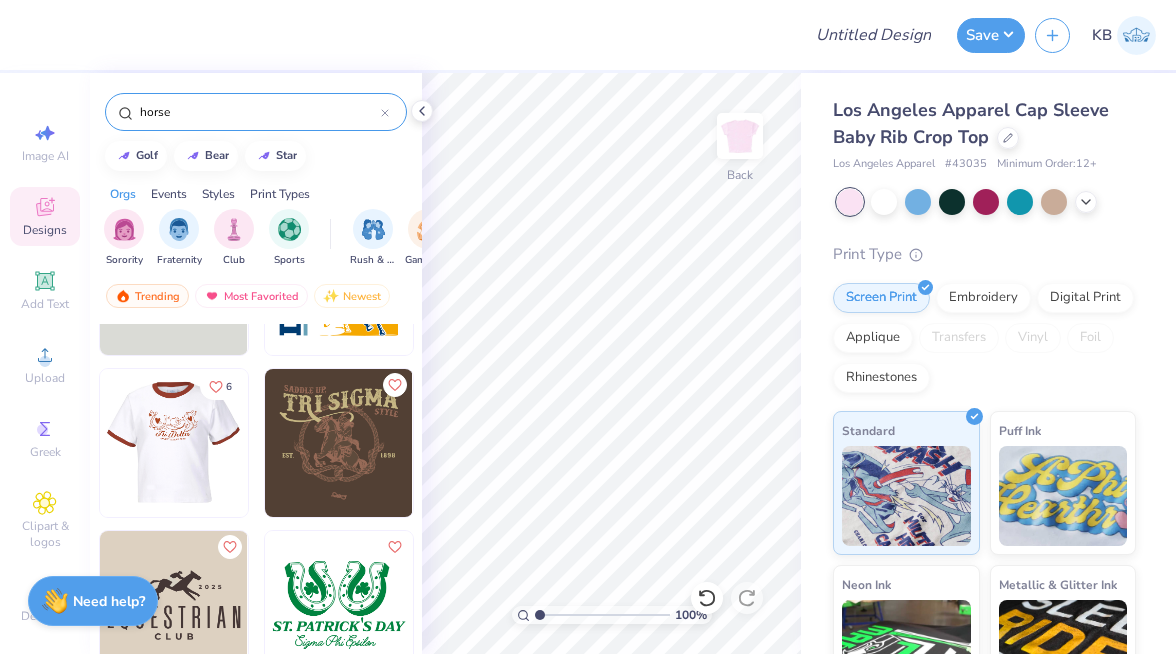 scroll, scrollTop: 116, scrollLeft: 0, axis: vertical 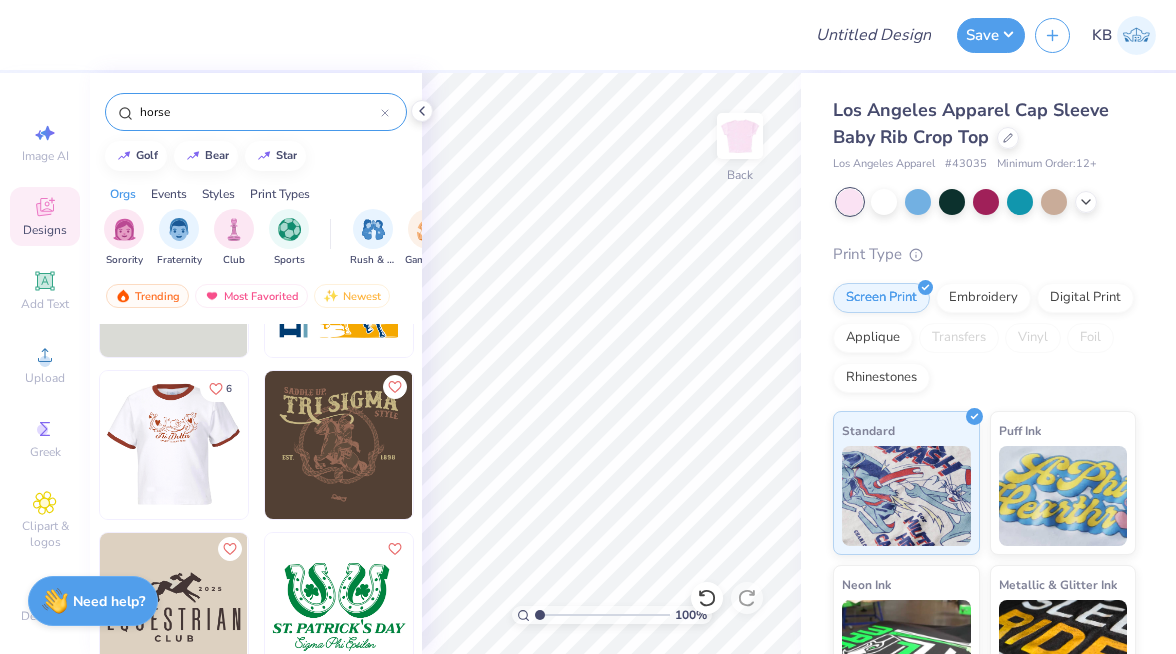 click at bounding box center (174, 445) 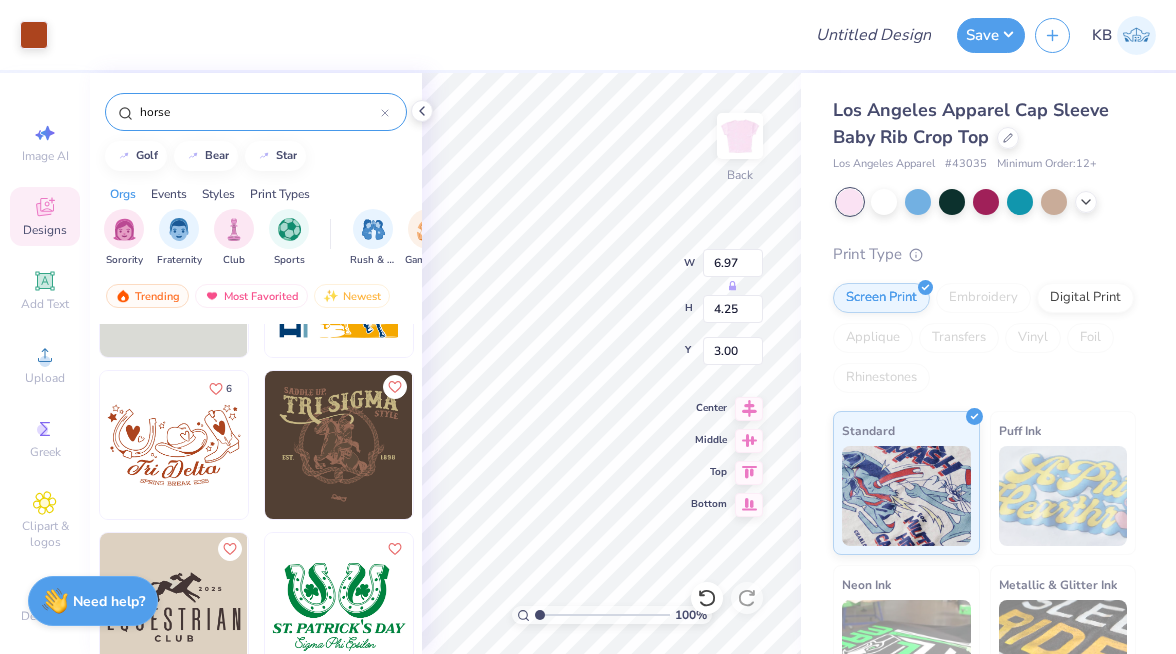 type on "4.95" 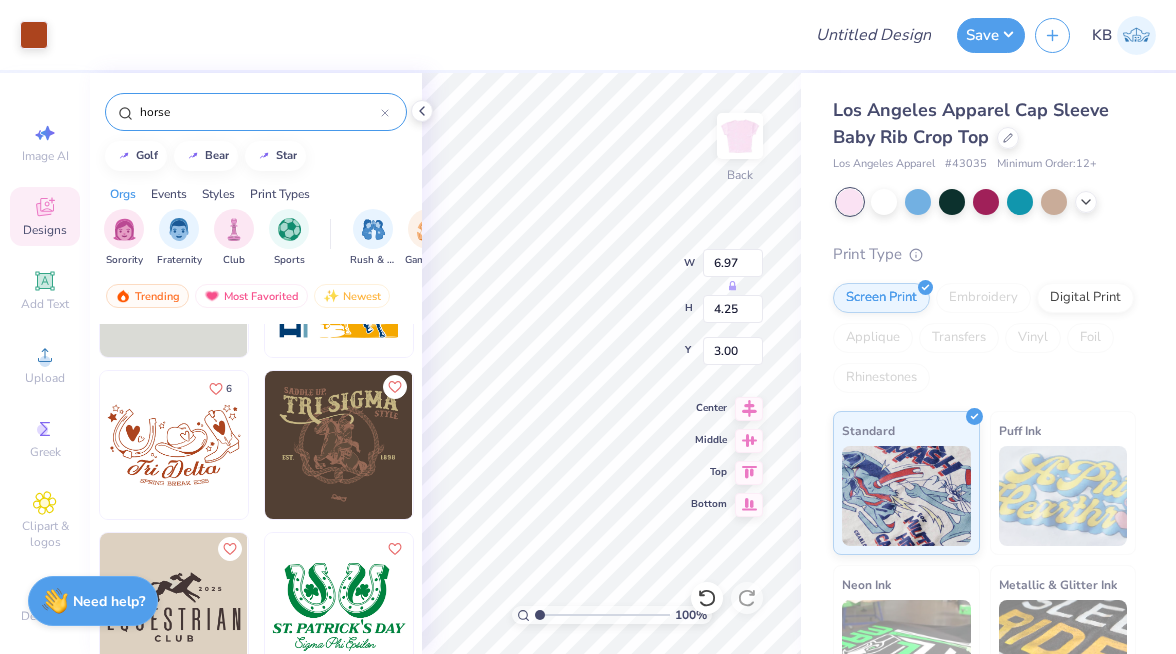 type on "3.02" 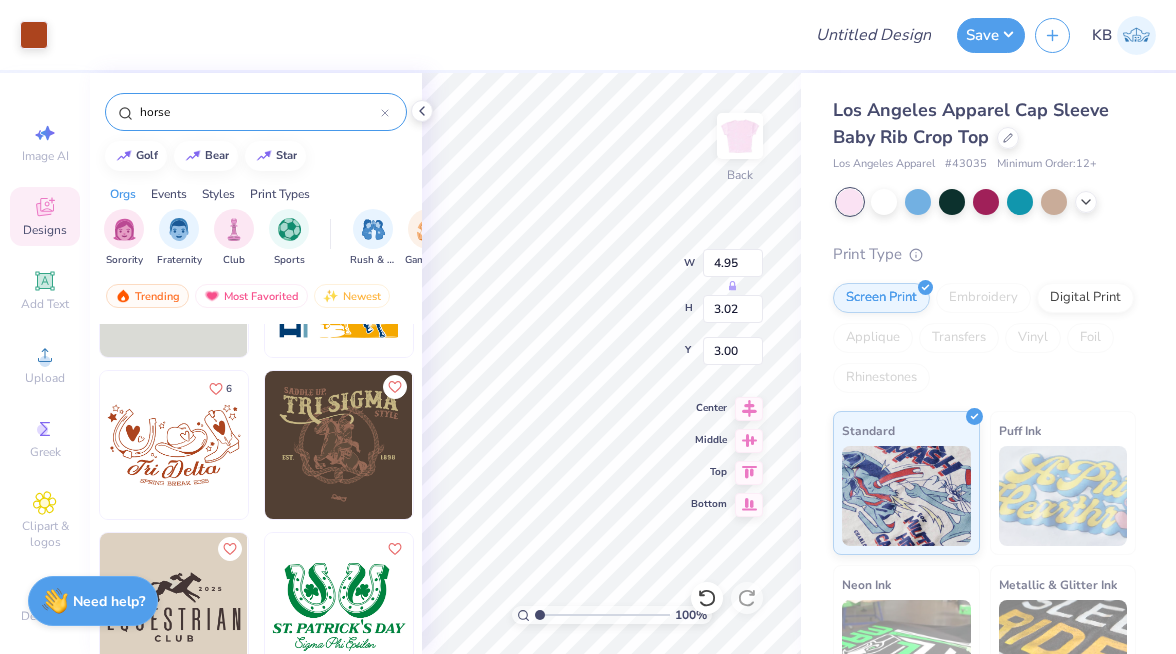 type on "5.56" 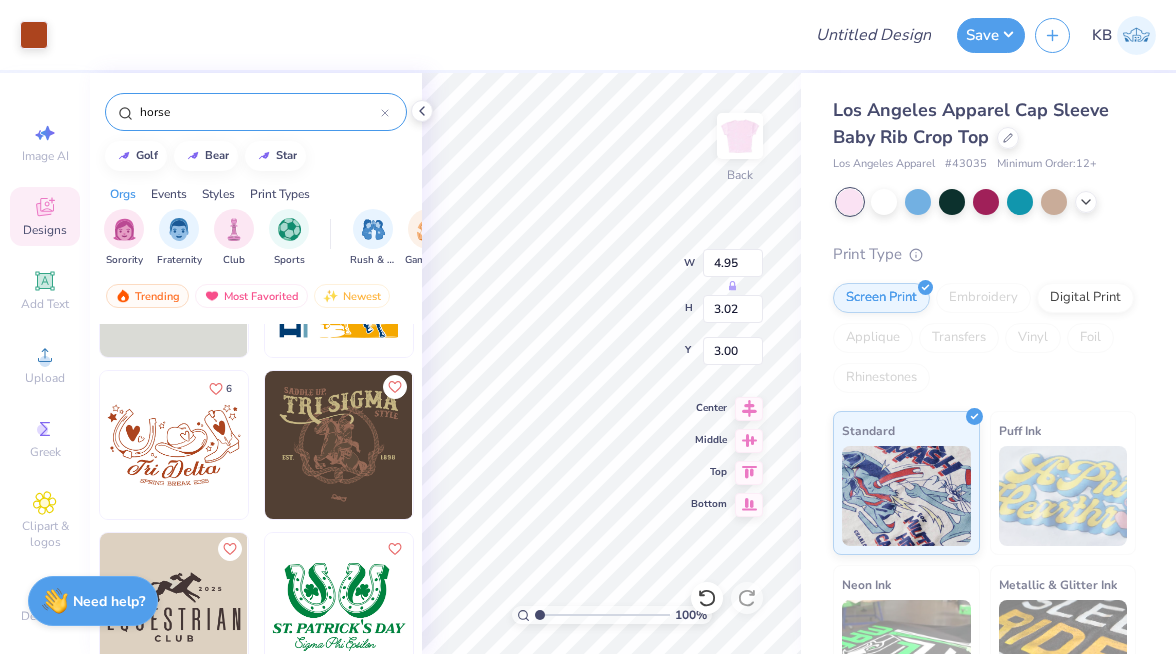 type on "3.39" 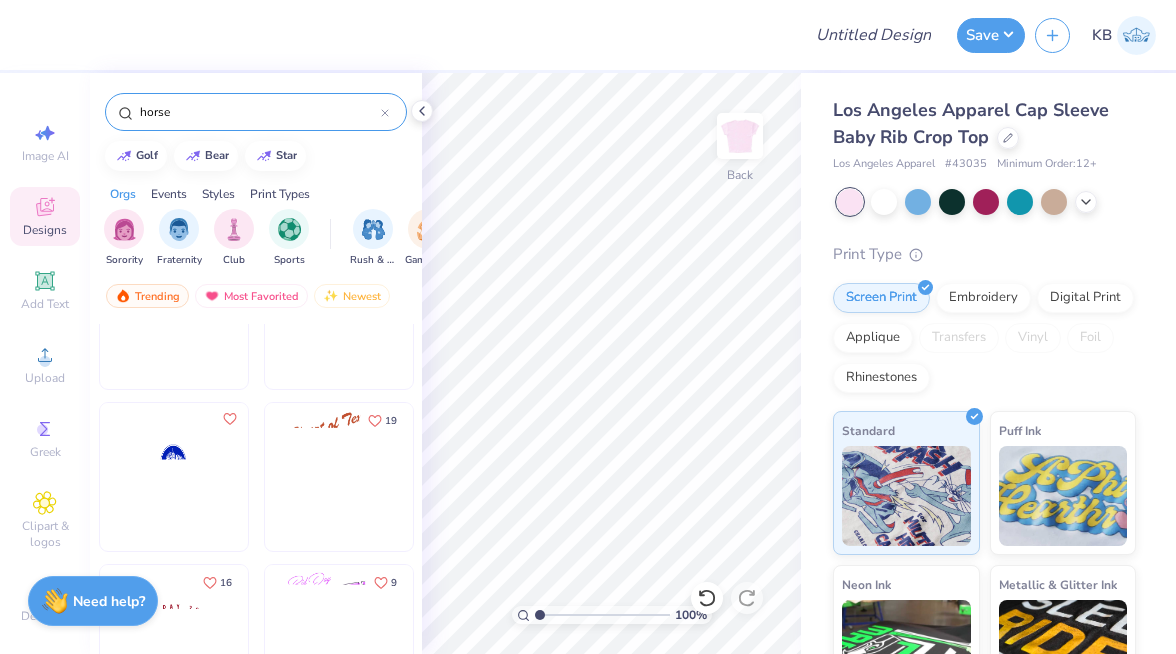 scroll, scrollTop: 4304, scrollLeft: 0, axis: vertical 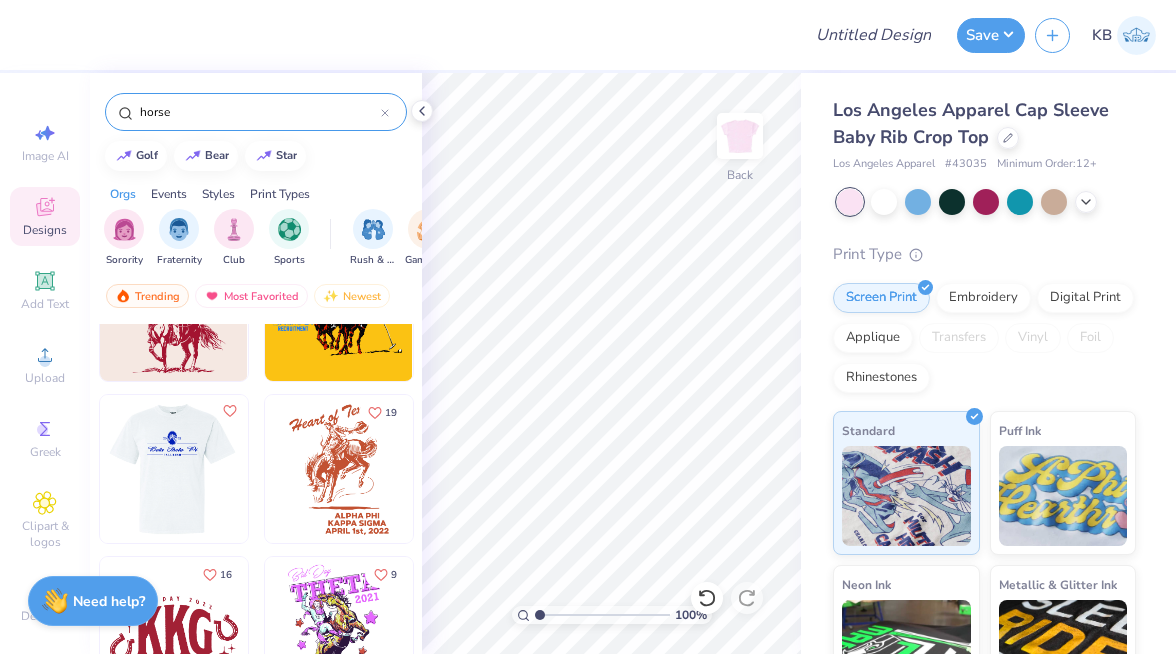 click at bounding box center (173, 469) 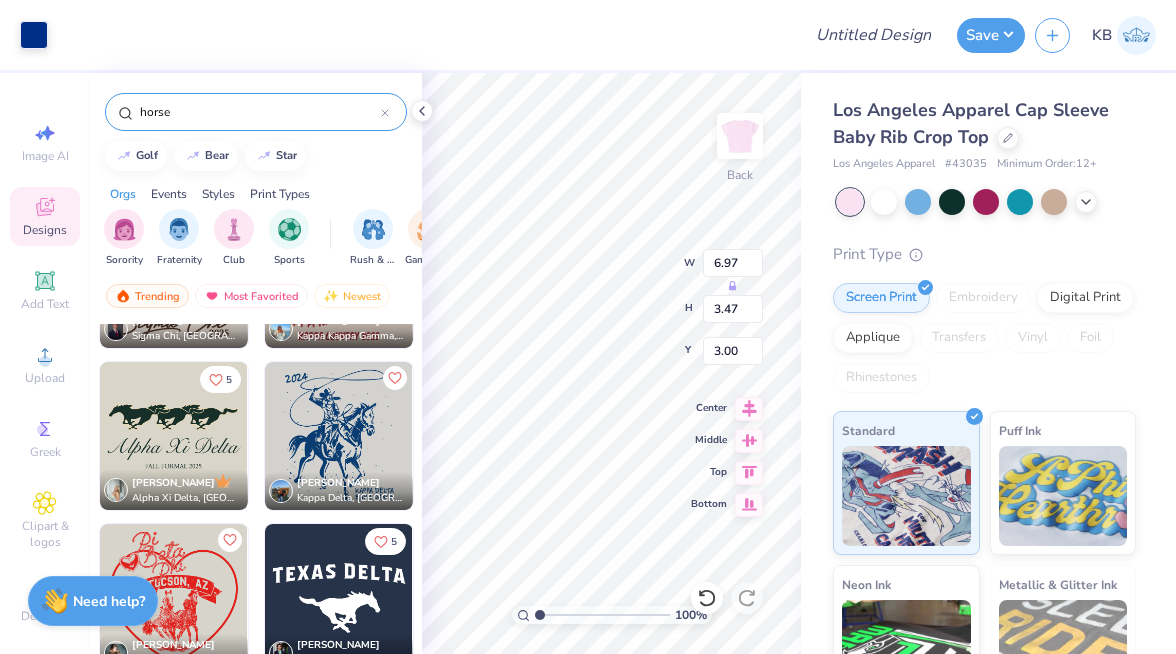 scroll, scrollTop: 3364, scrollLeft: 0, axis: vertical 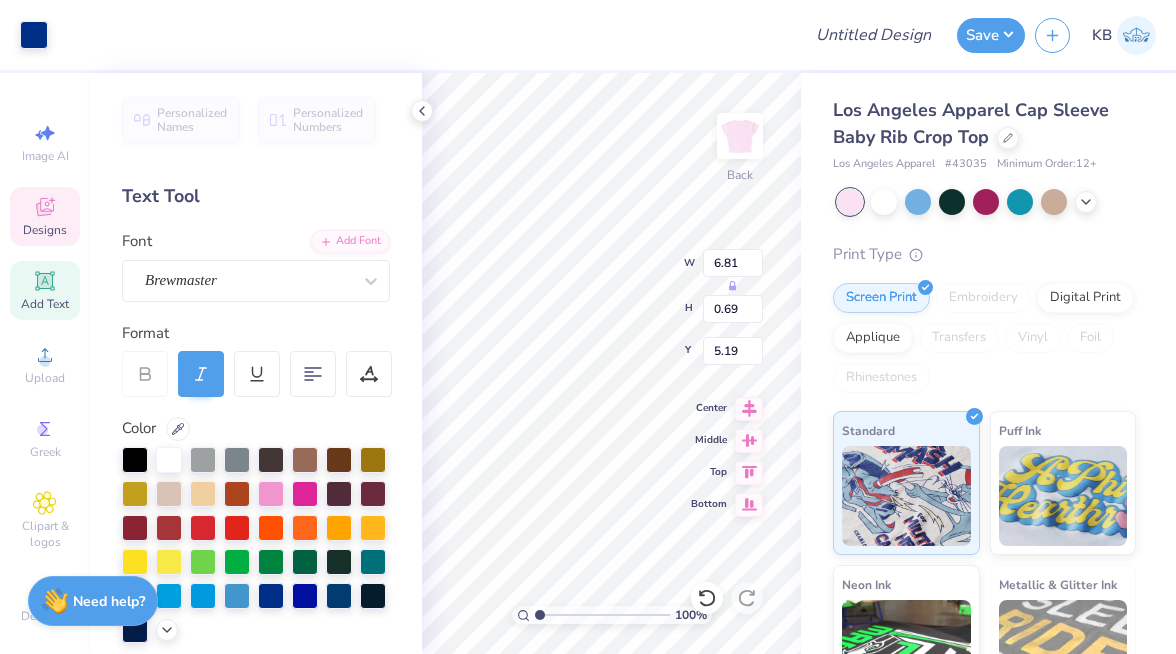 type on "6.81" 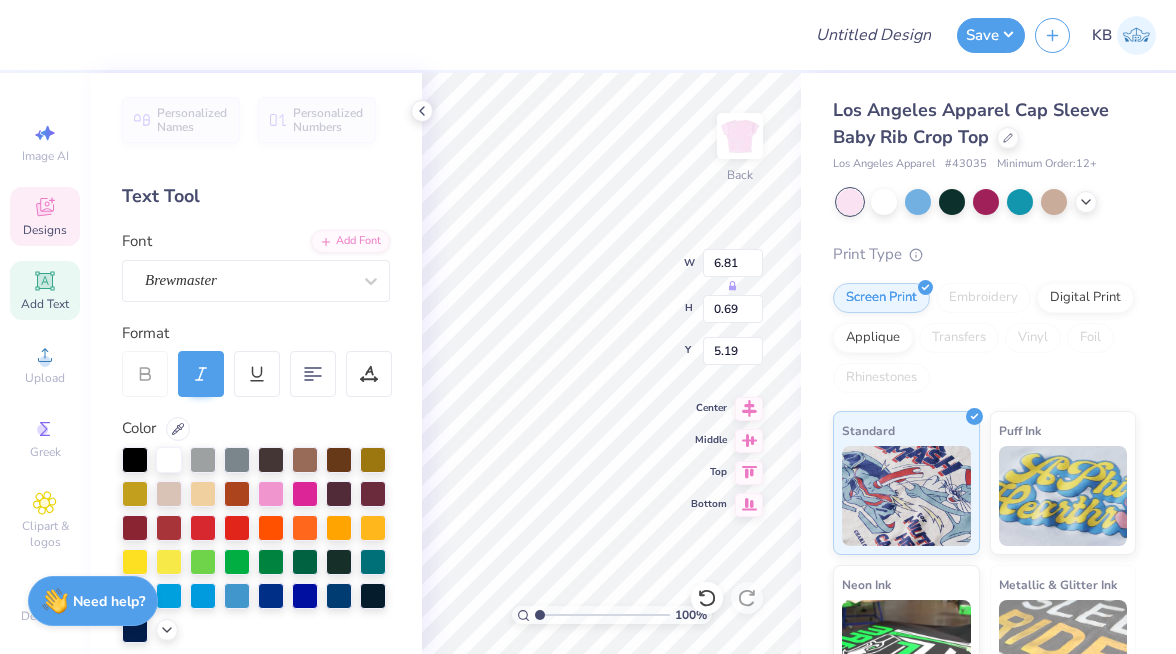 scroll, scrollTop: 0, scrollLeft: 5, axis: horizontal 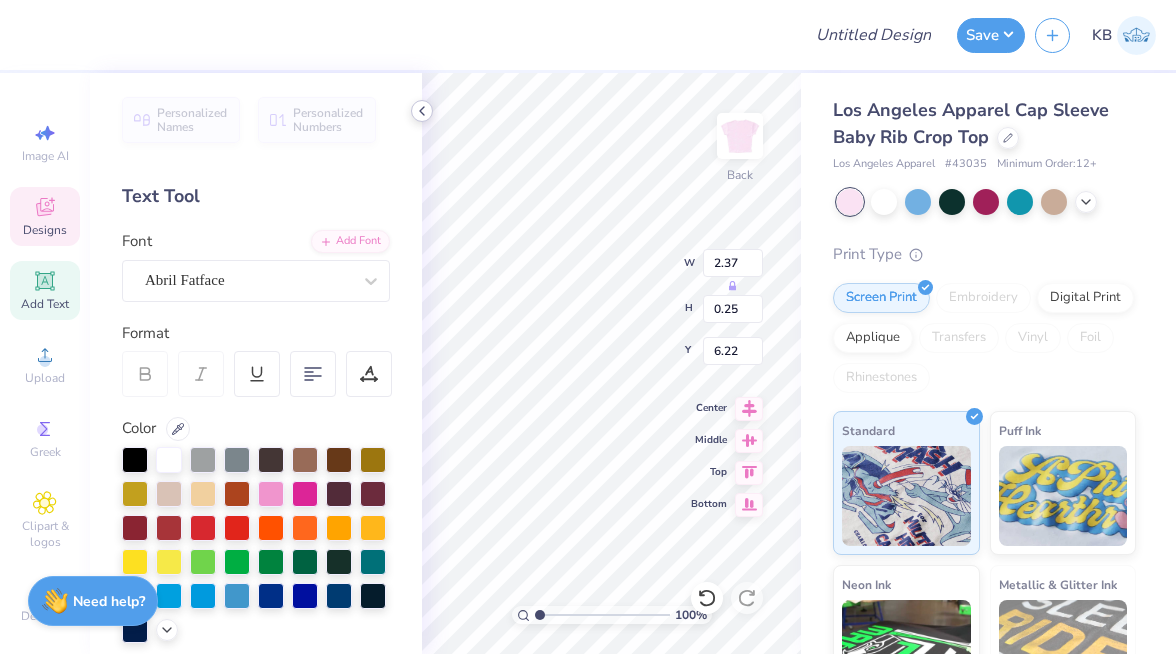 type on "F" 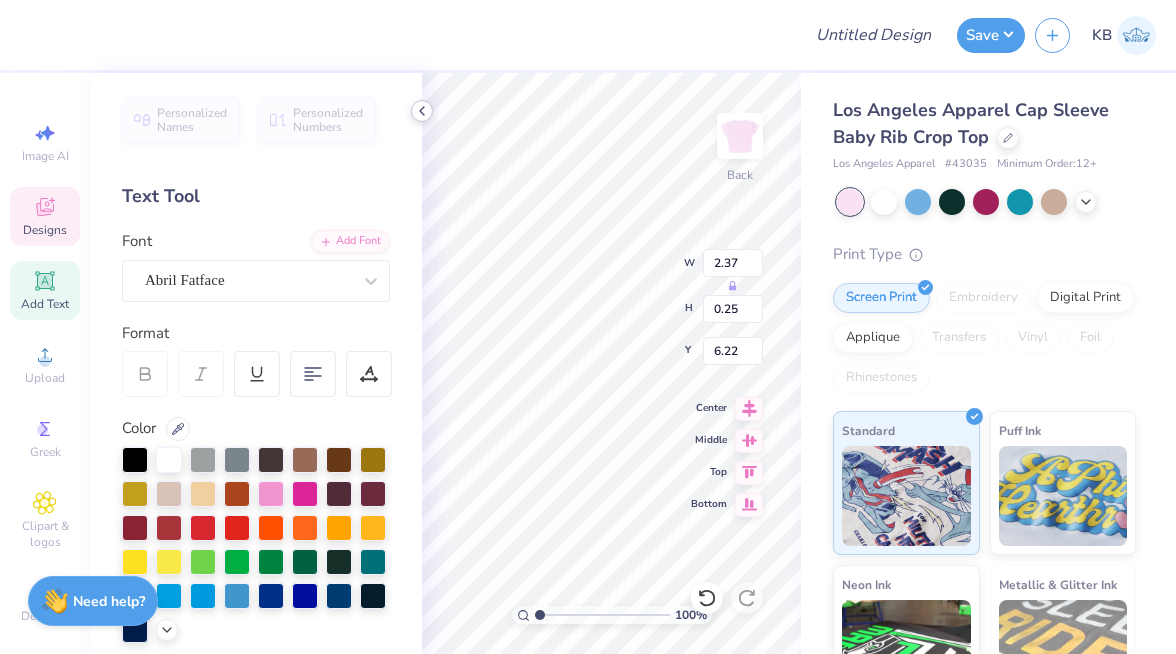 type on "Marquette" 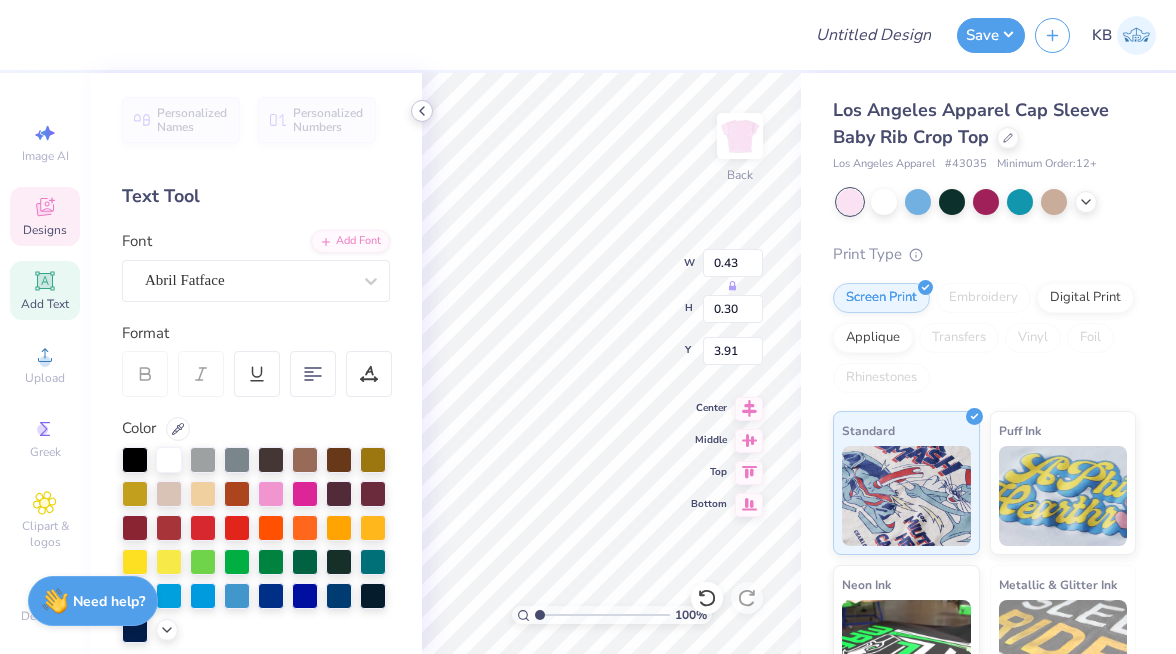 type on "25" 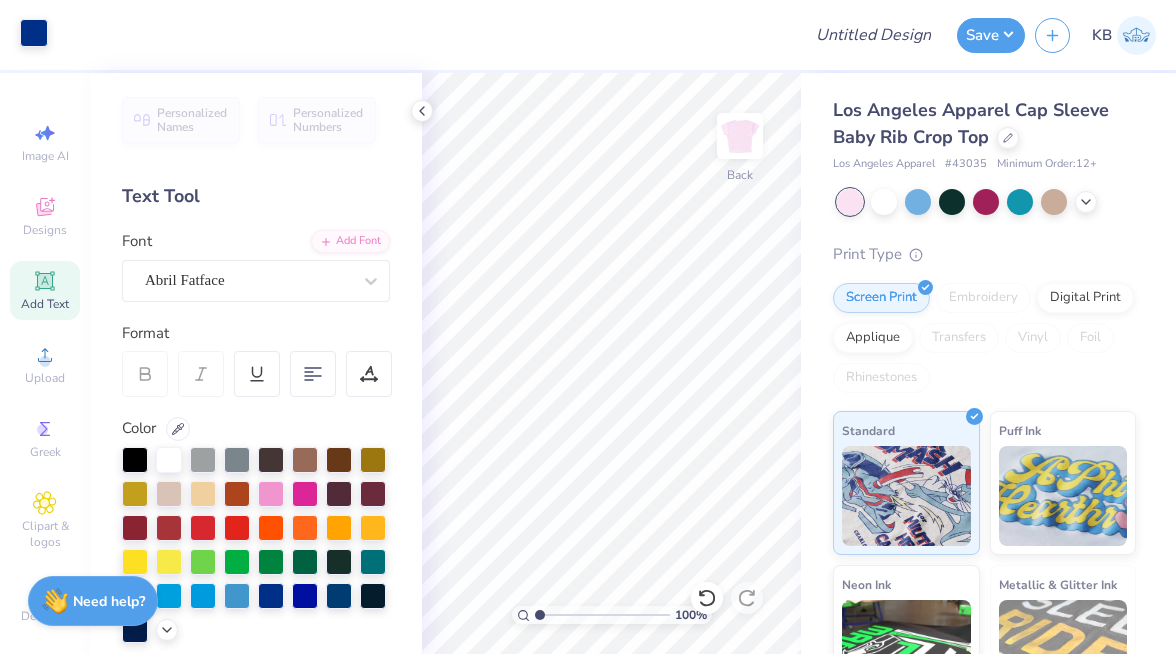 click at bounding box center [34, 33] 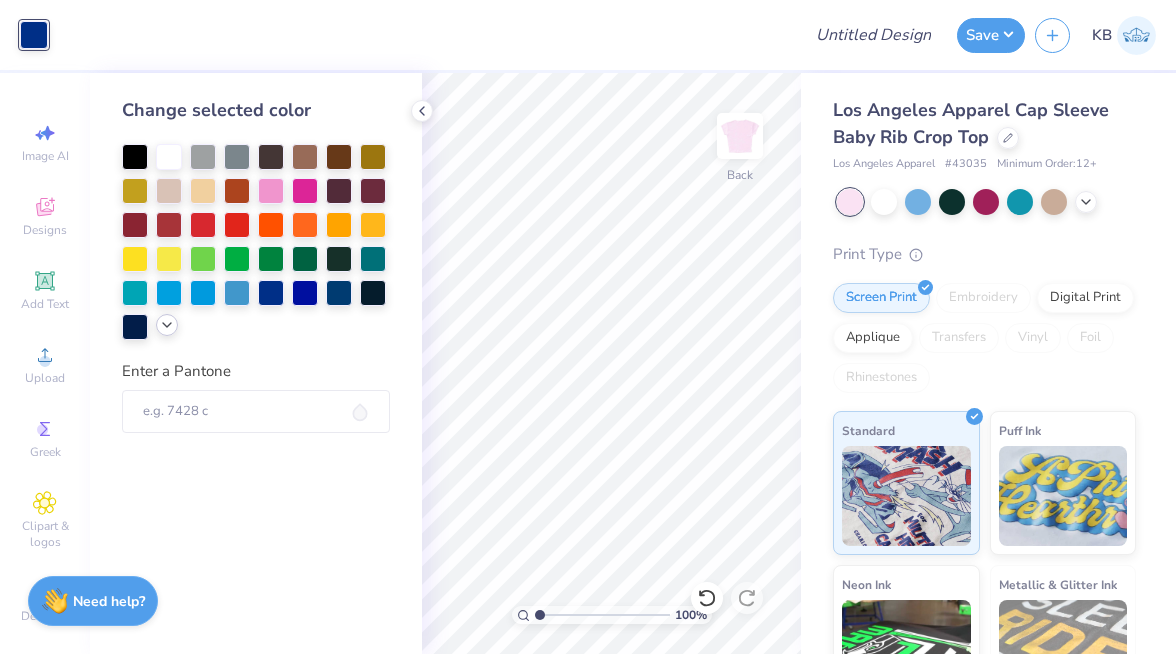 click at bounding box center (167, 325) 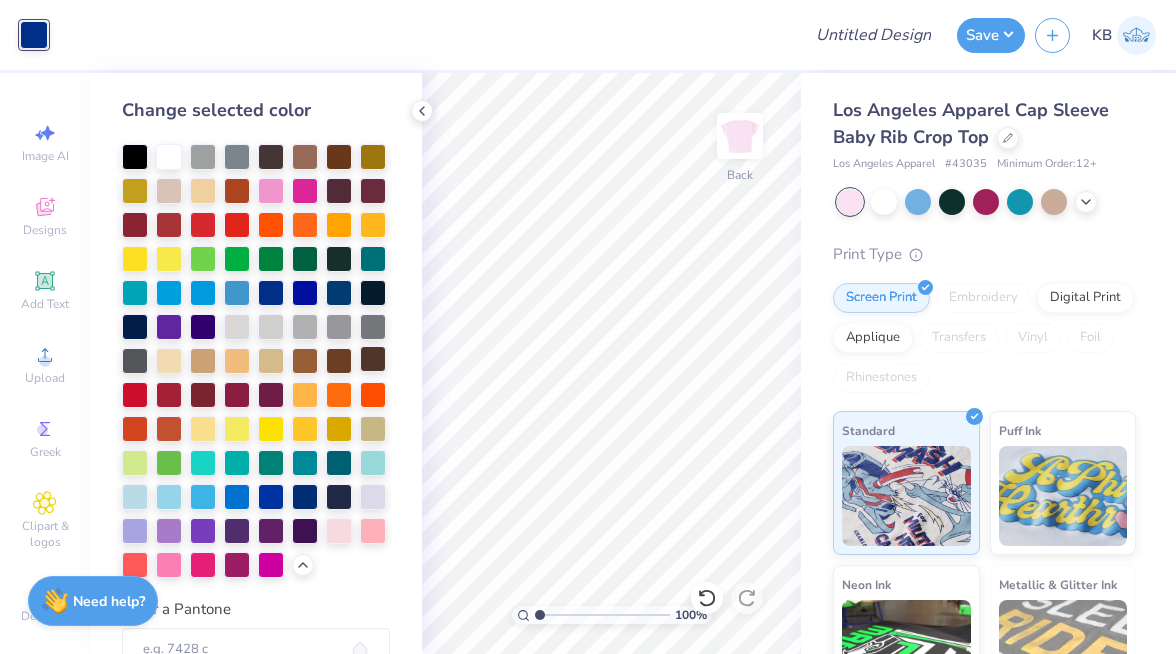 click at bounding box center [373, 359] 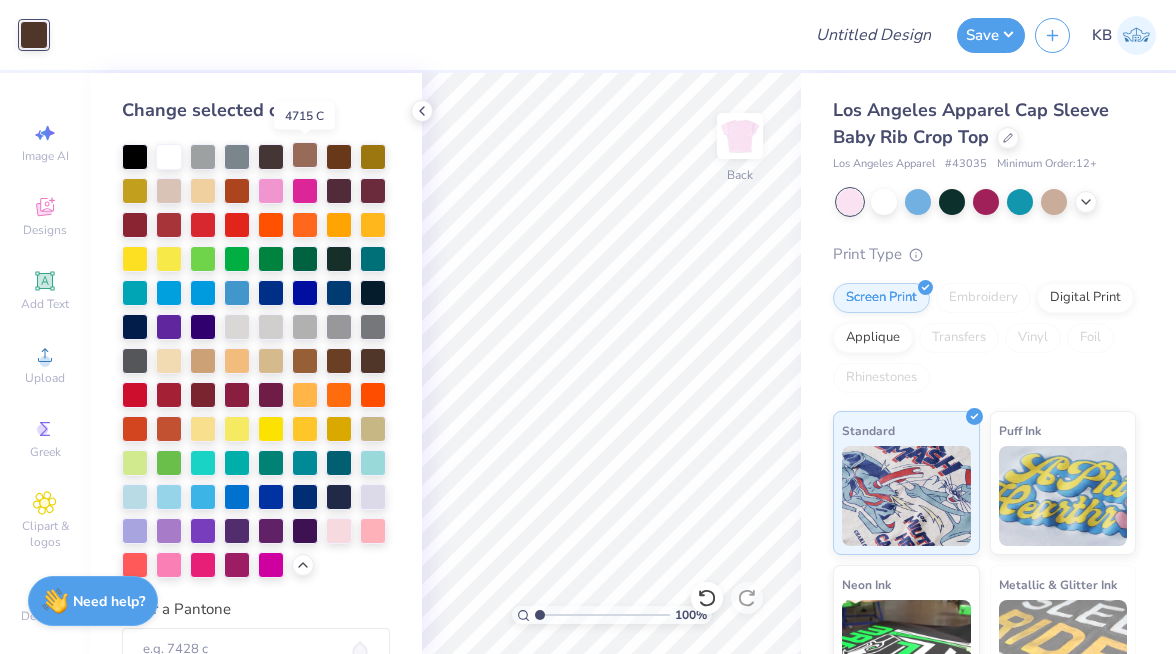 click at bounding box center (305, 155) 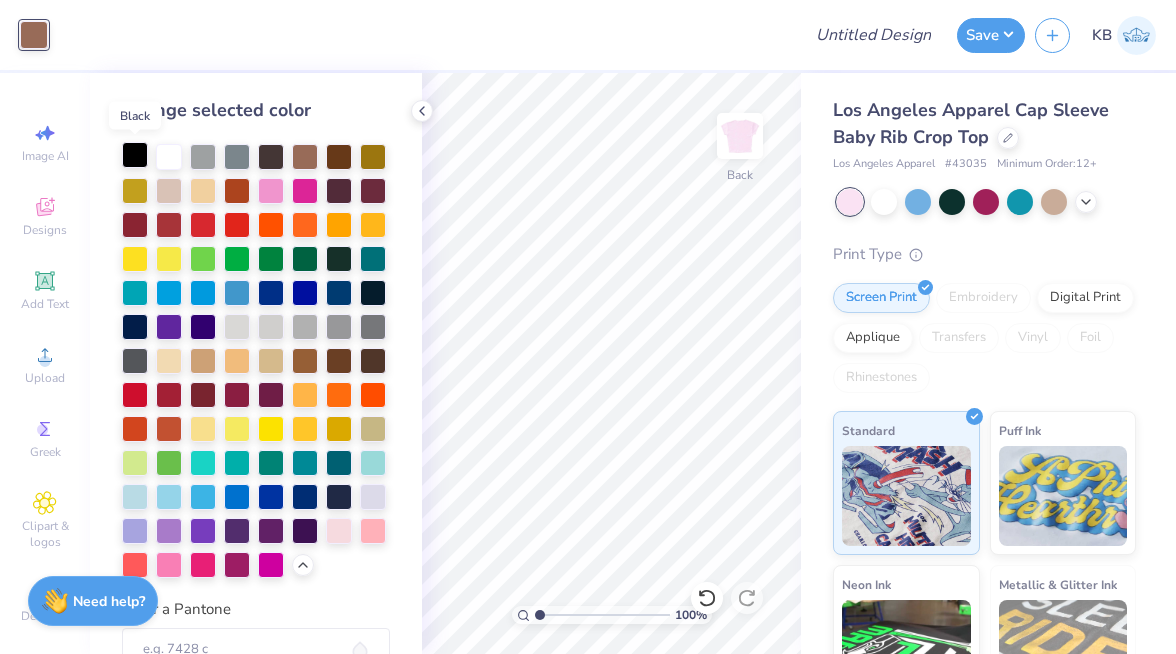 click at bounding box center [135, 155] 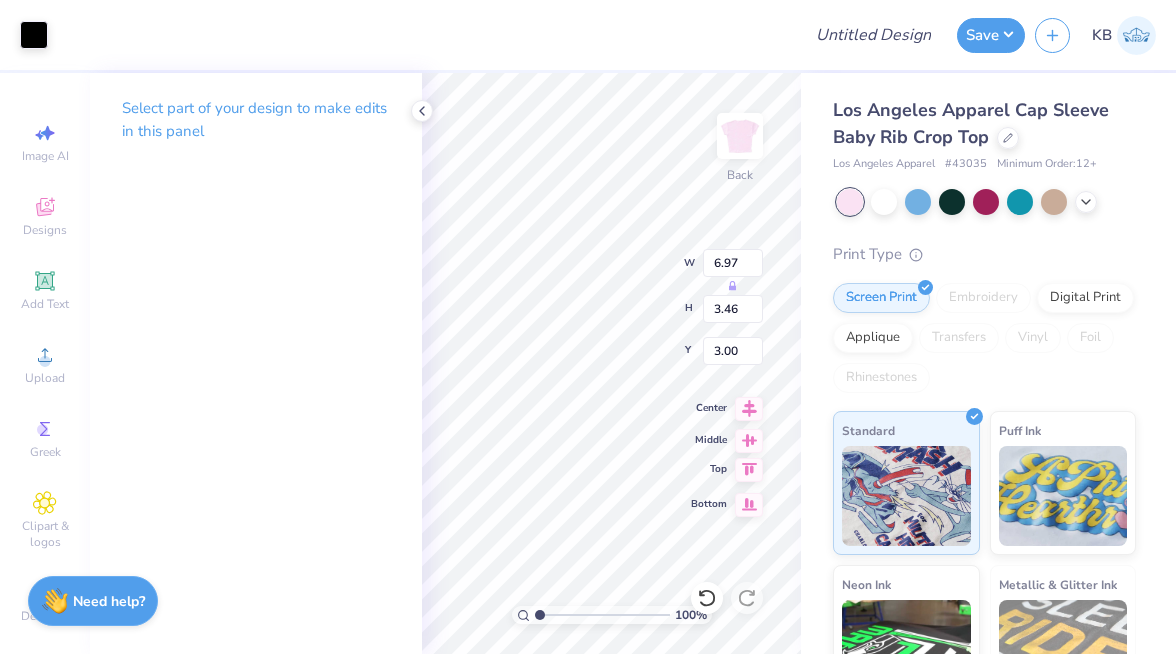 type on "1.04" 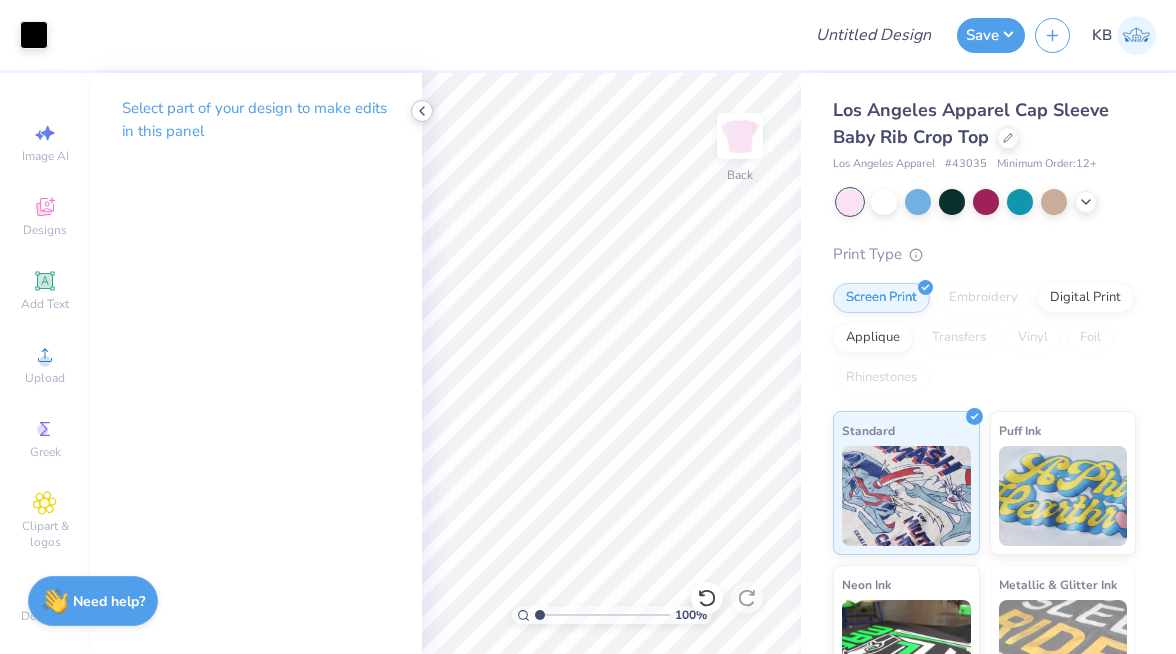 click 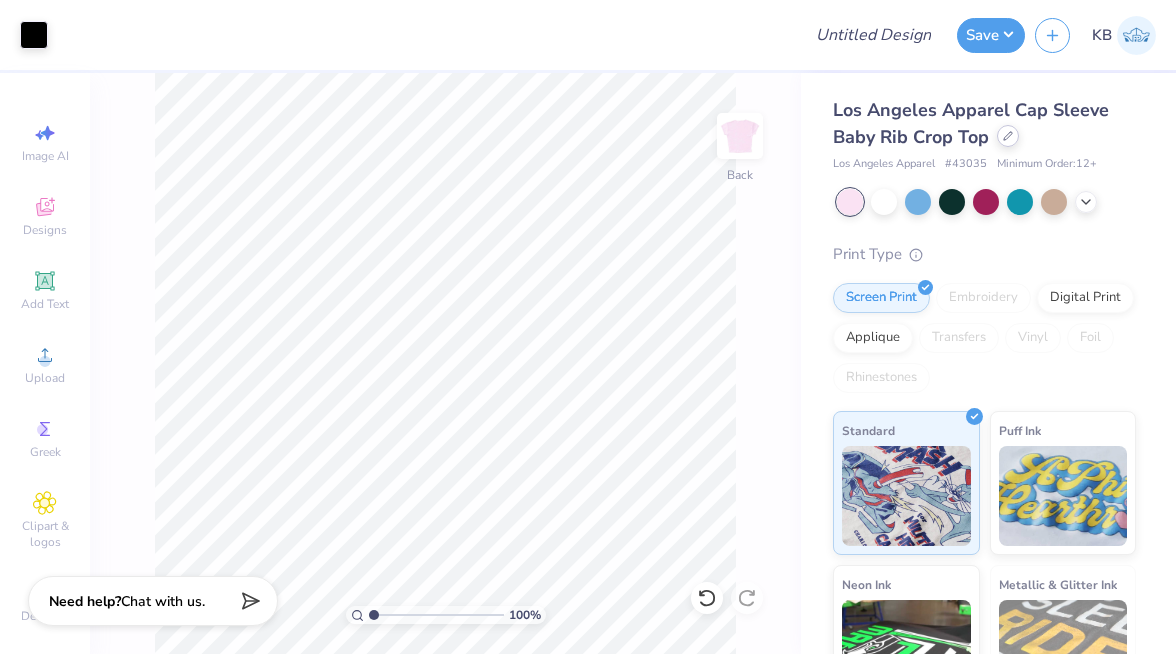 click 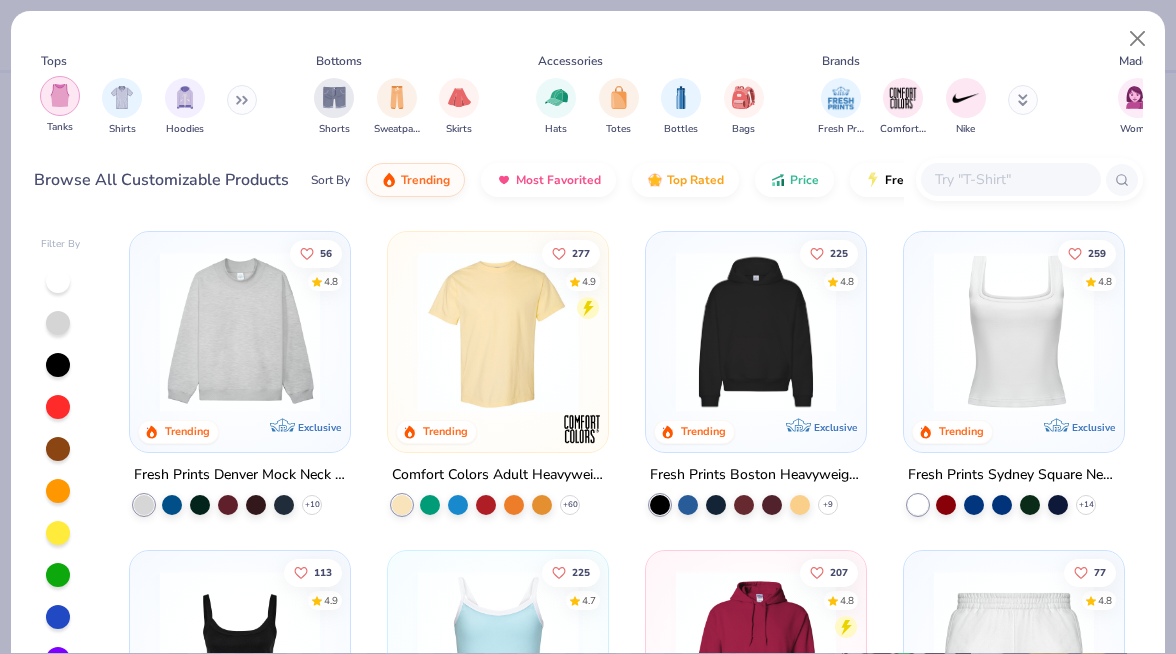 click at bounding box center (60, 95) 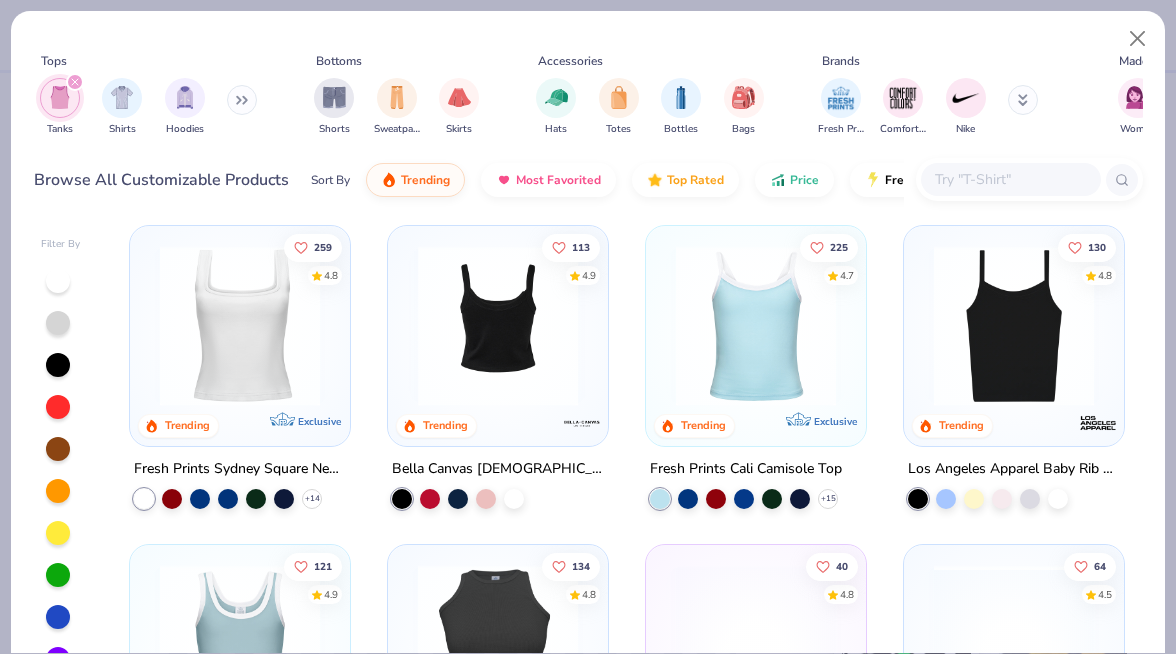 scroll, scrollTop: 0, scrollLeft: 0, axis: both 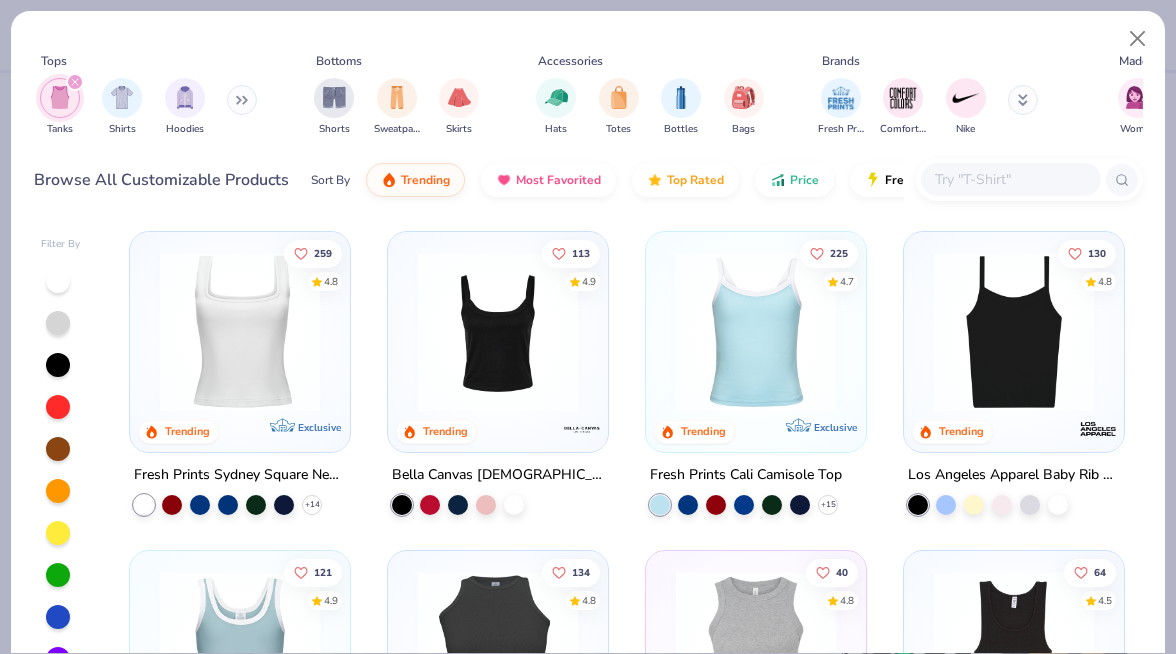 click at bounding box center [1014, 332] 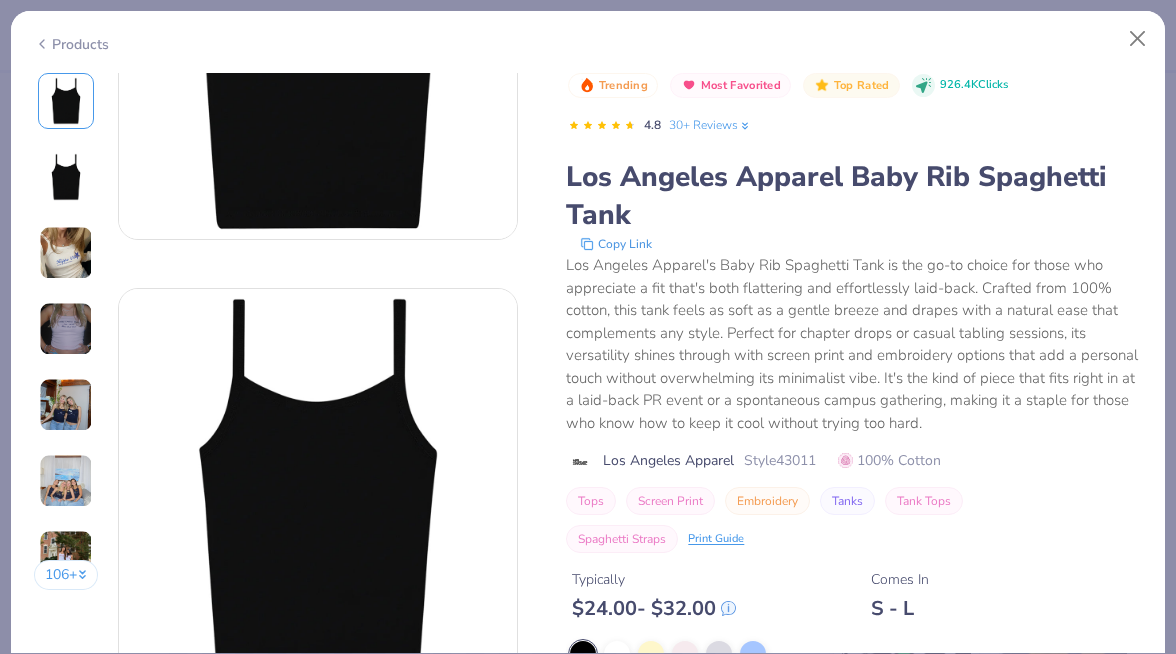 scroll, scrollTop: 252, scrollLeft: 0, axis: vertical 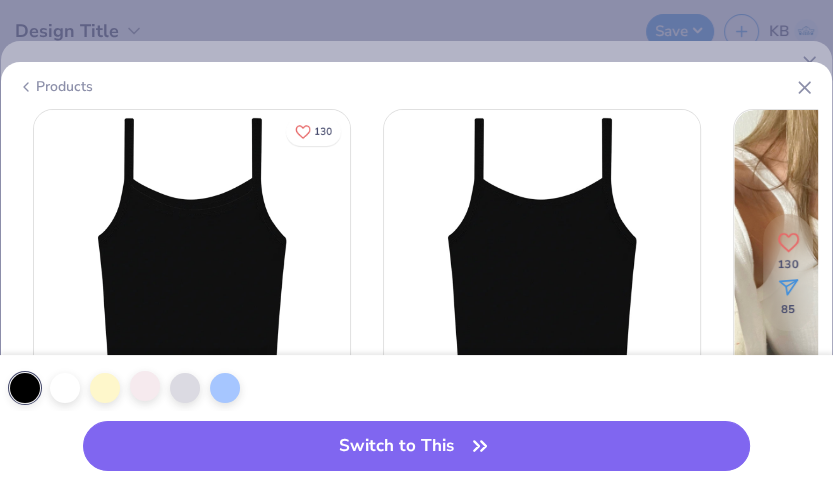 click at bounding box center (145, 386) 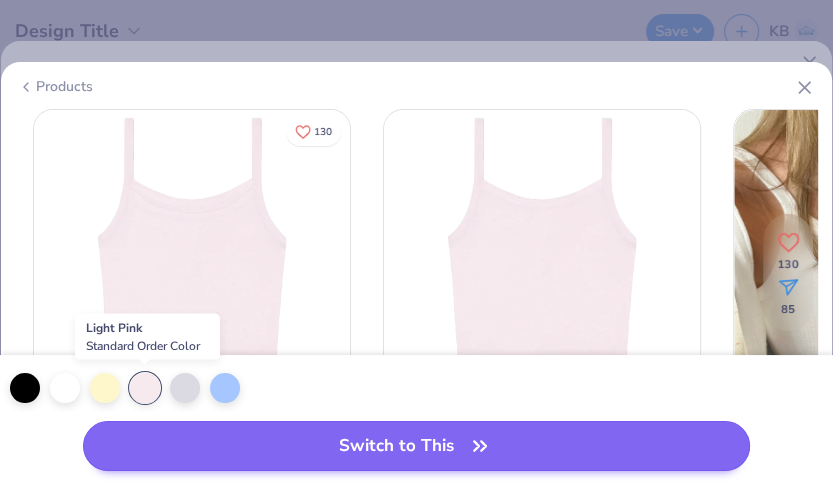 click on "Switch to This" at bounding box center [416, 446] 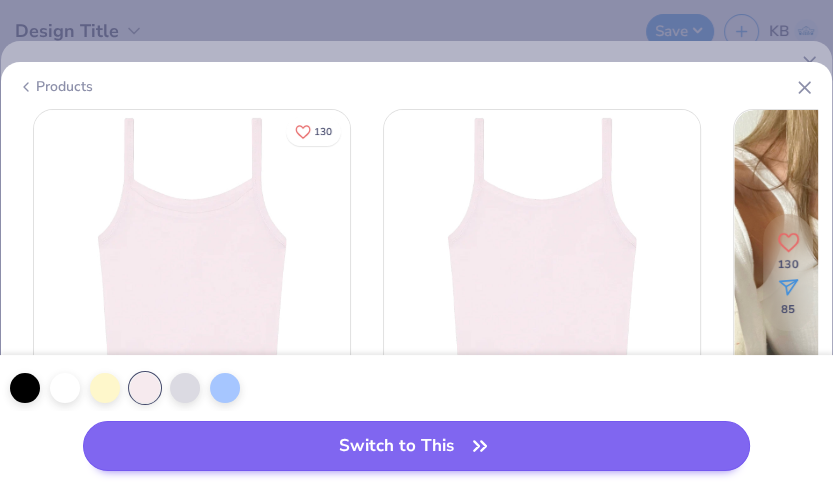 click on "Switch to This" at bounding box center (416, 446) 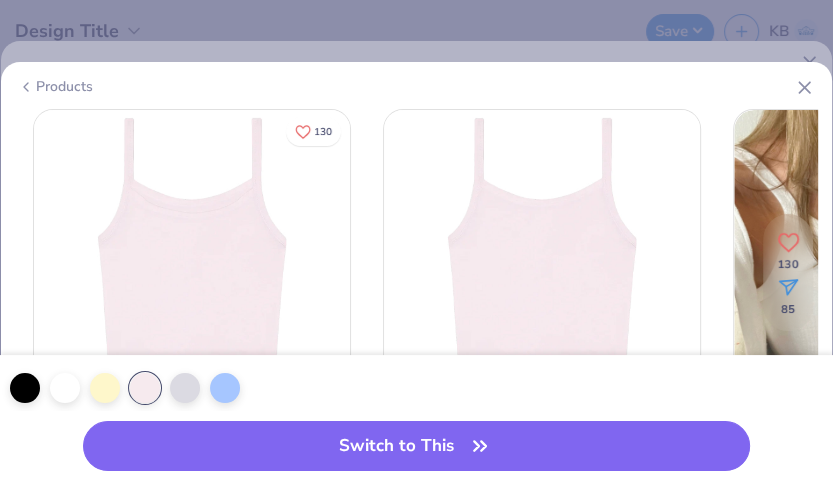 drag, startPoint x: 200, startPoint y: 443, endPoint x: 331, endPoint y: 404, distance: 136.68211 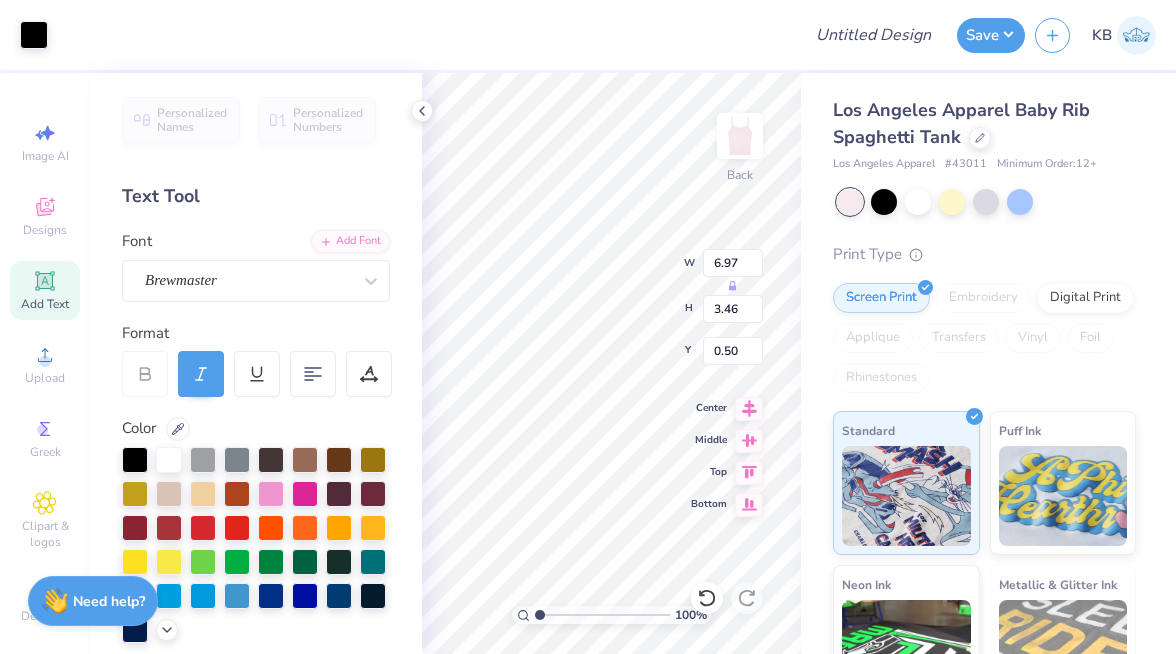 type on "6.02" 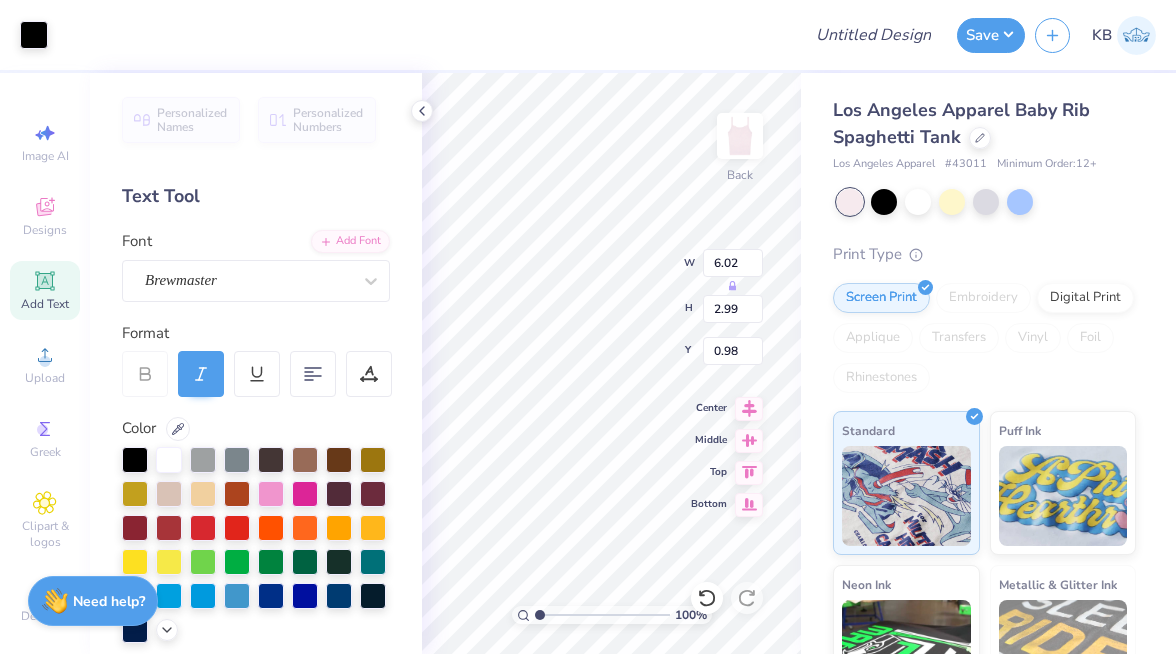 type on "1.37" 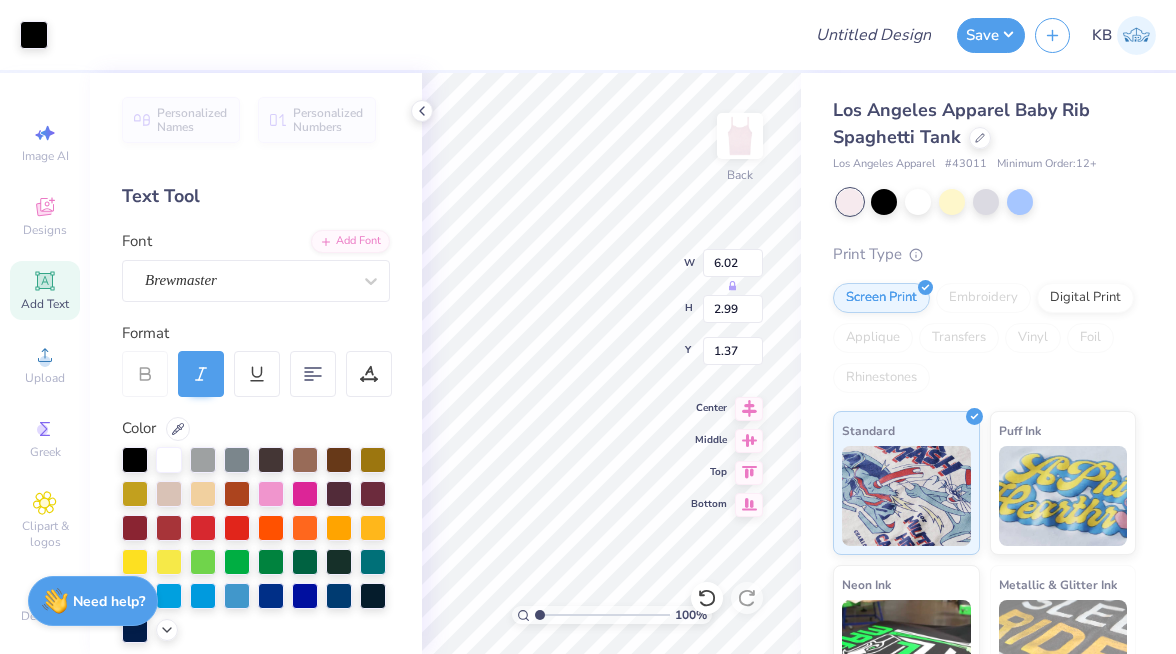 type on "6.58" 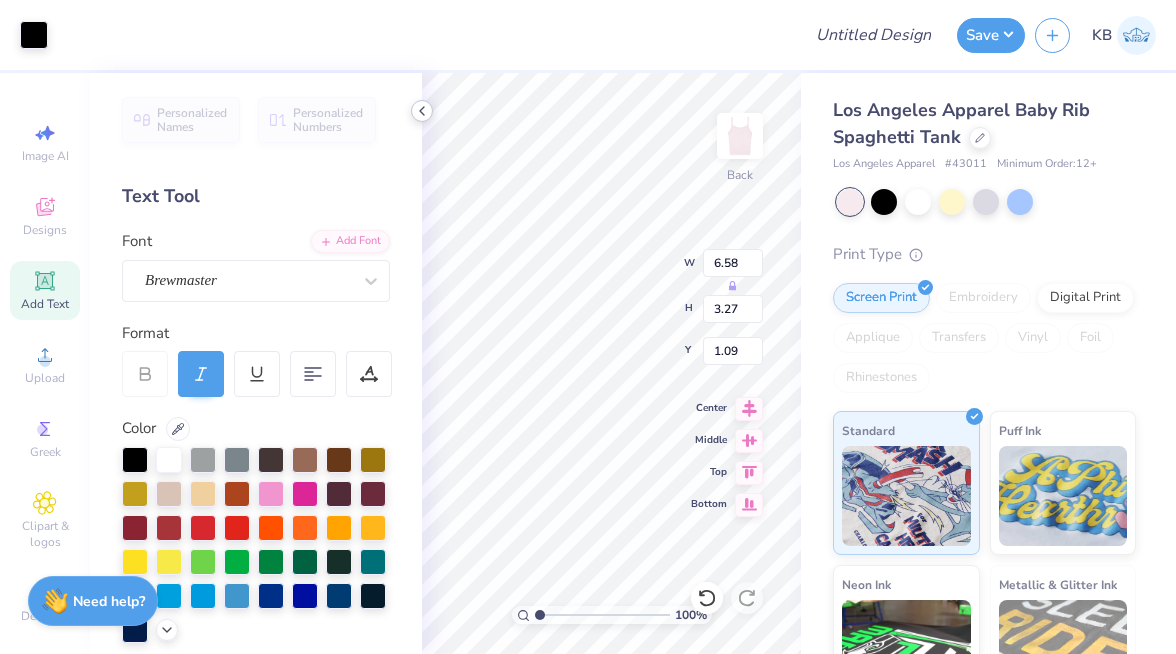 click 